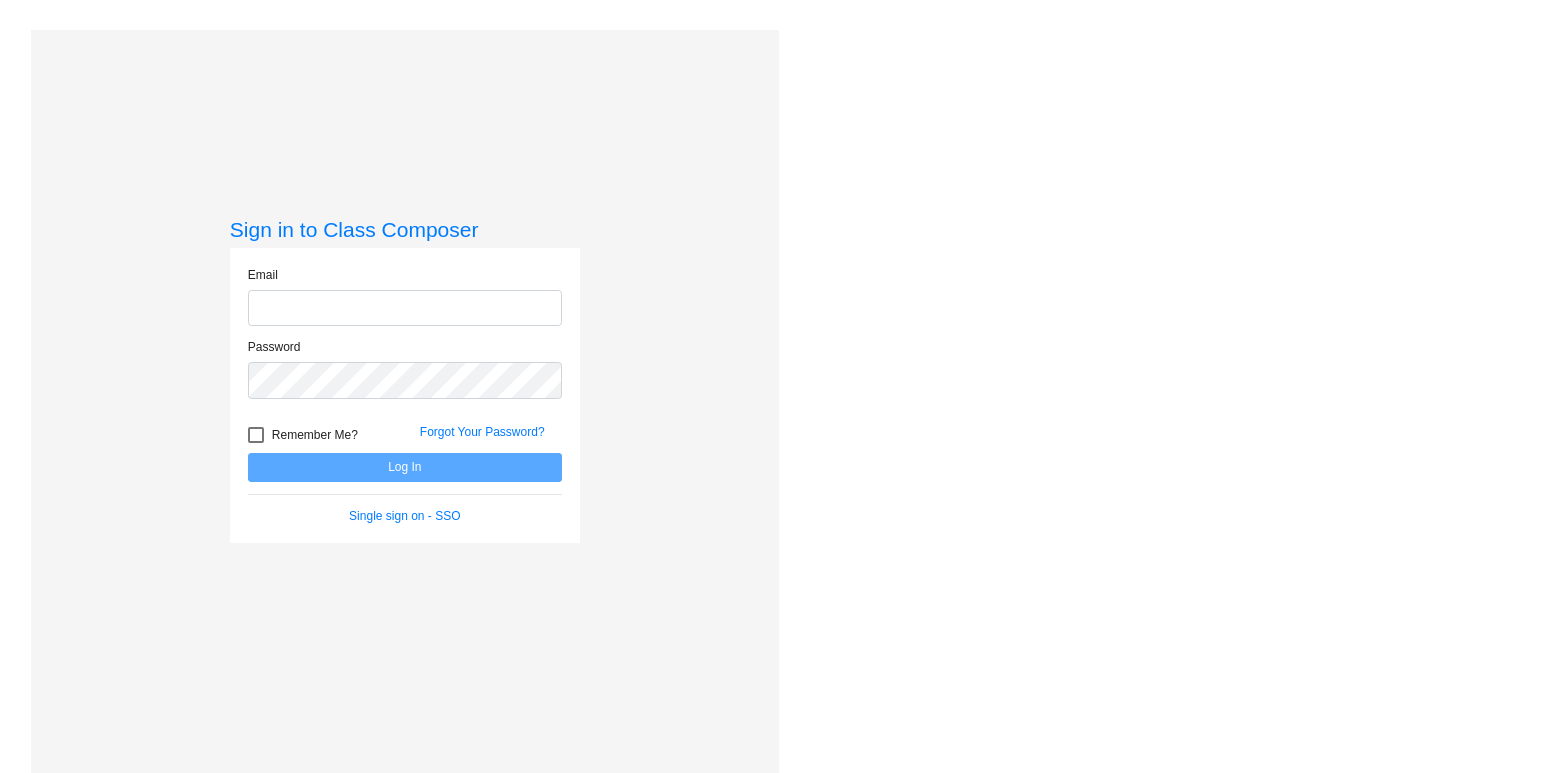 scroll, scrollTop: 0, scrollLeft: 0, axis: both 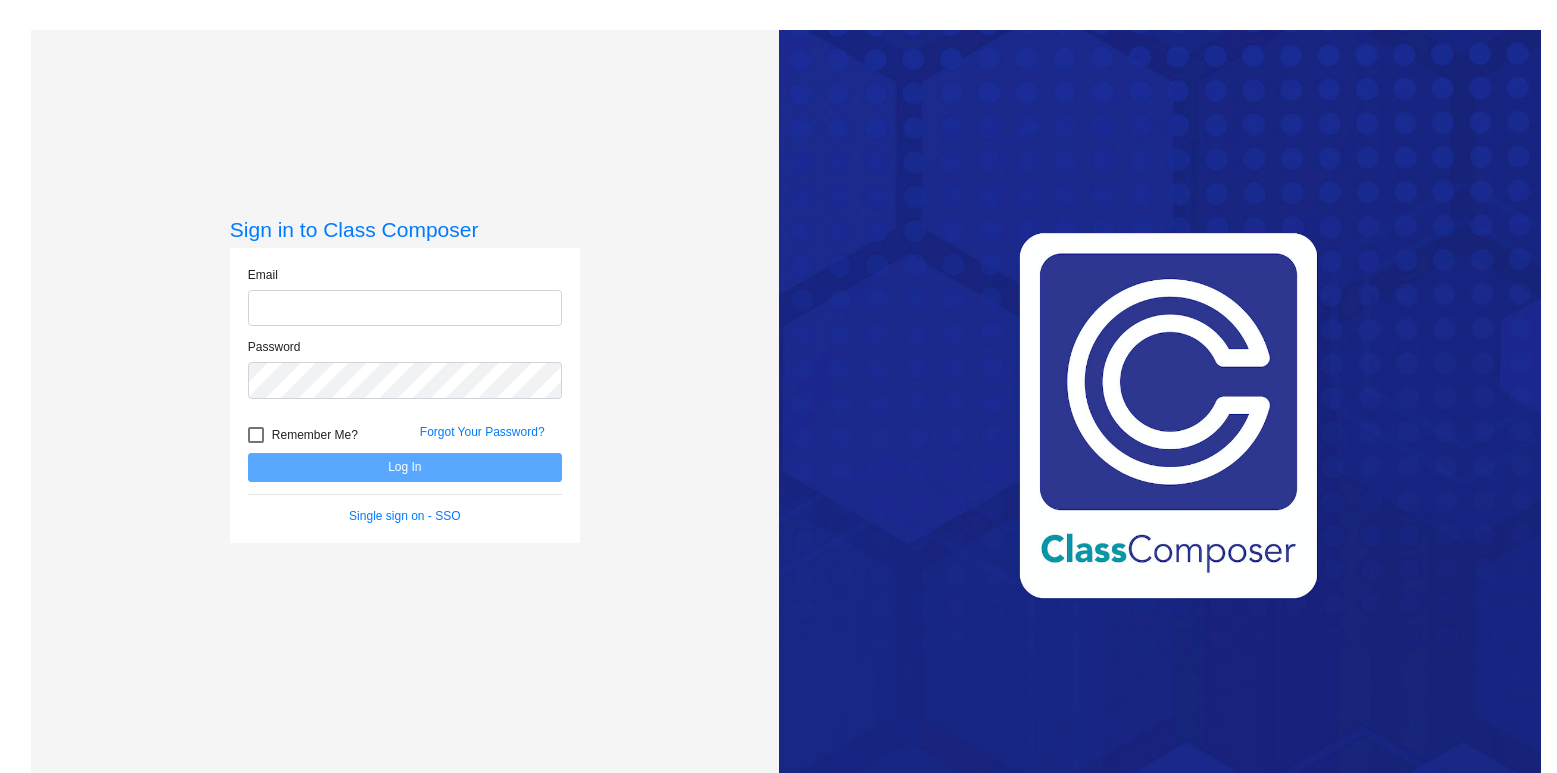 type on "[EMAIL]" 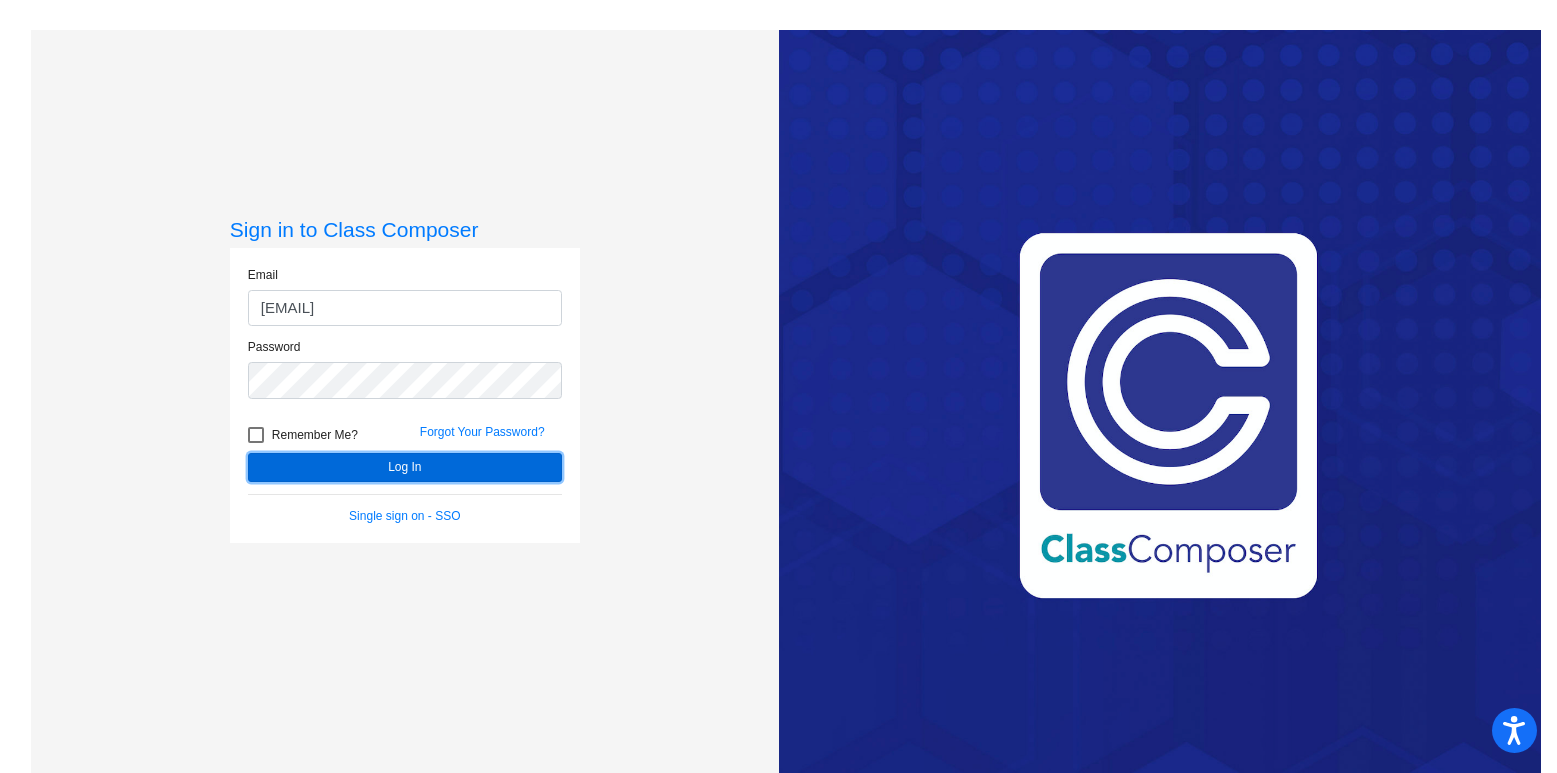 click on "Log In" 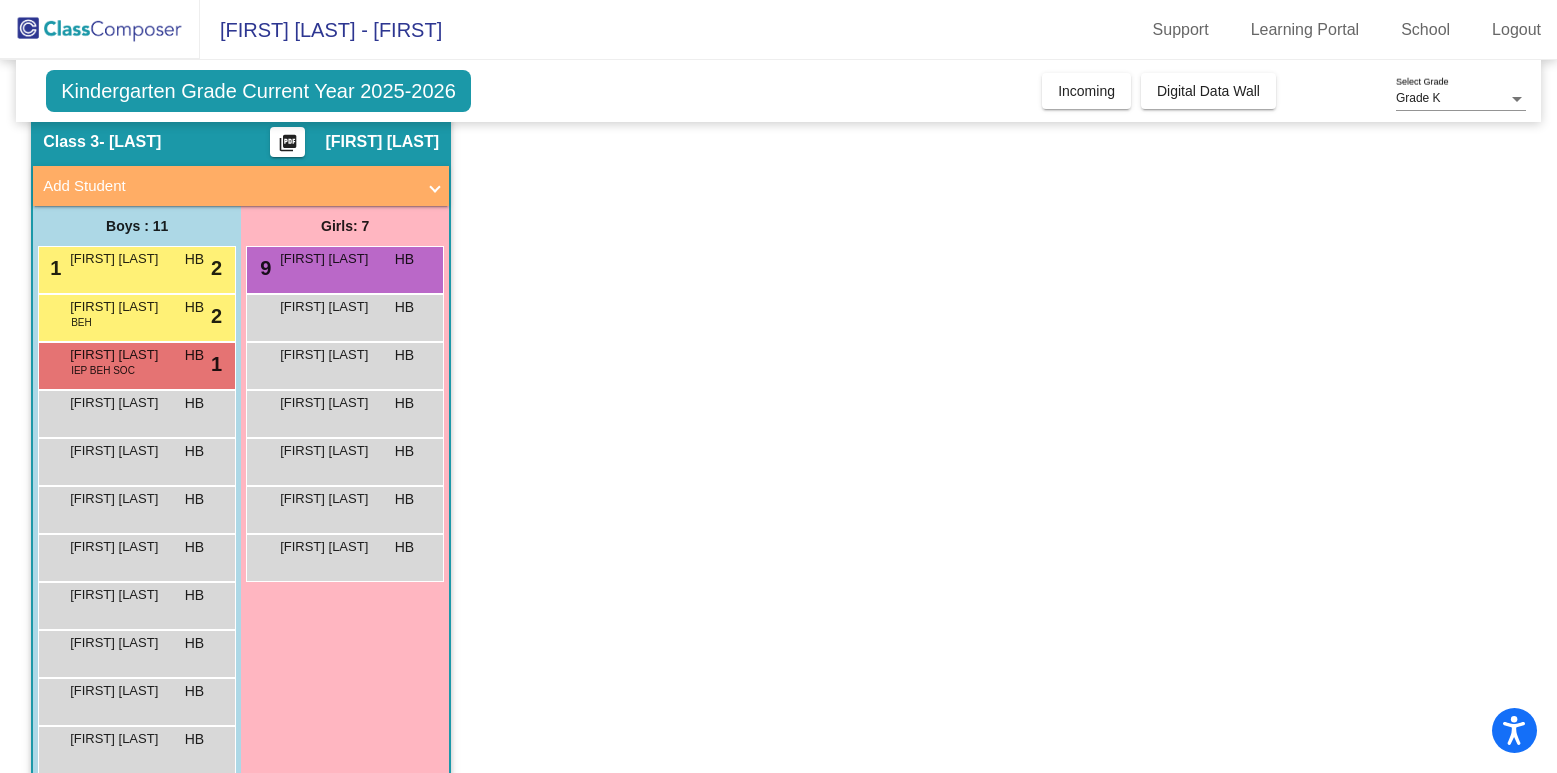 scroll, scrollTop: 73, scrollLeft: 0, axis: vertical 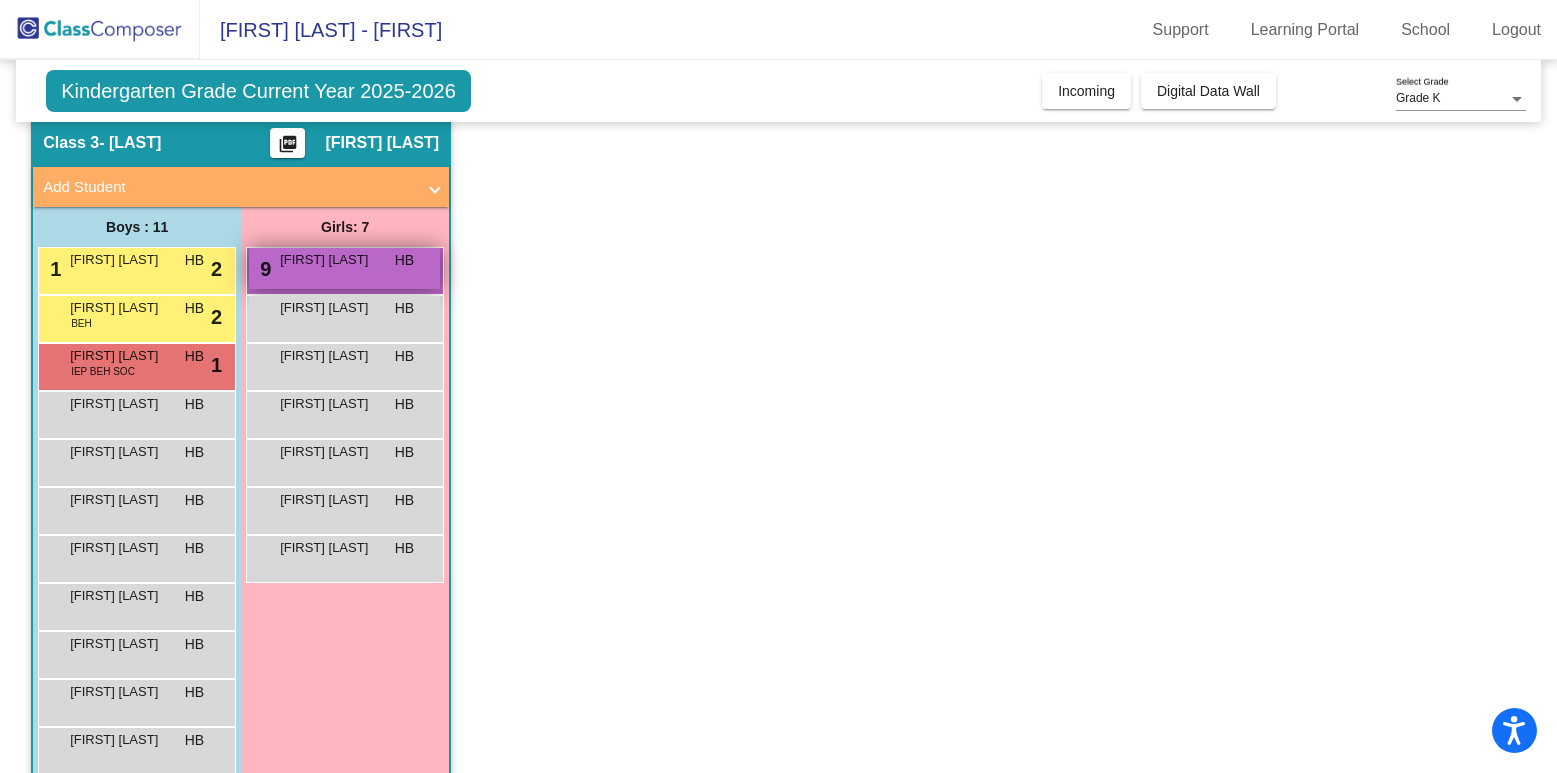 click on "9 [FIRST] [LAST] HB lock do_not_disturb_alt" at bounding box center (344, 268) 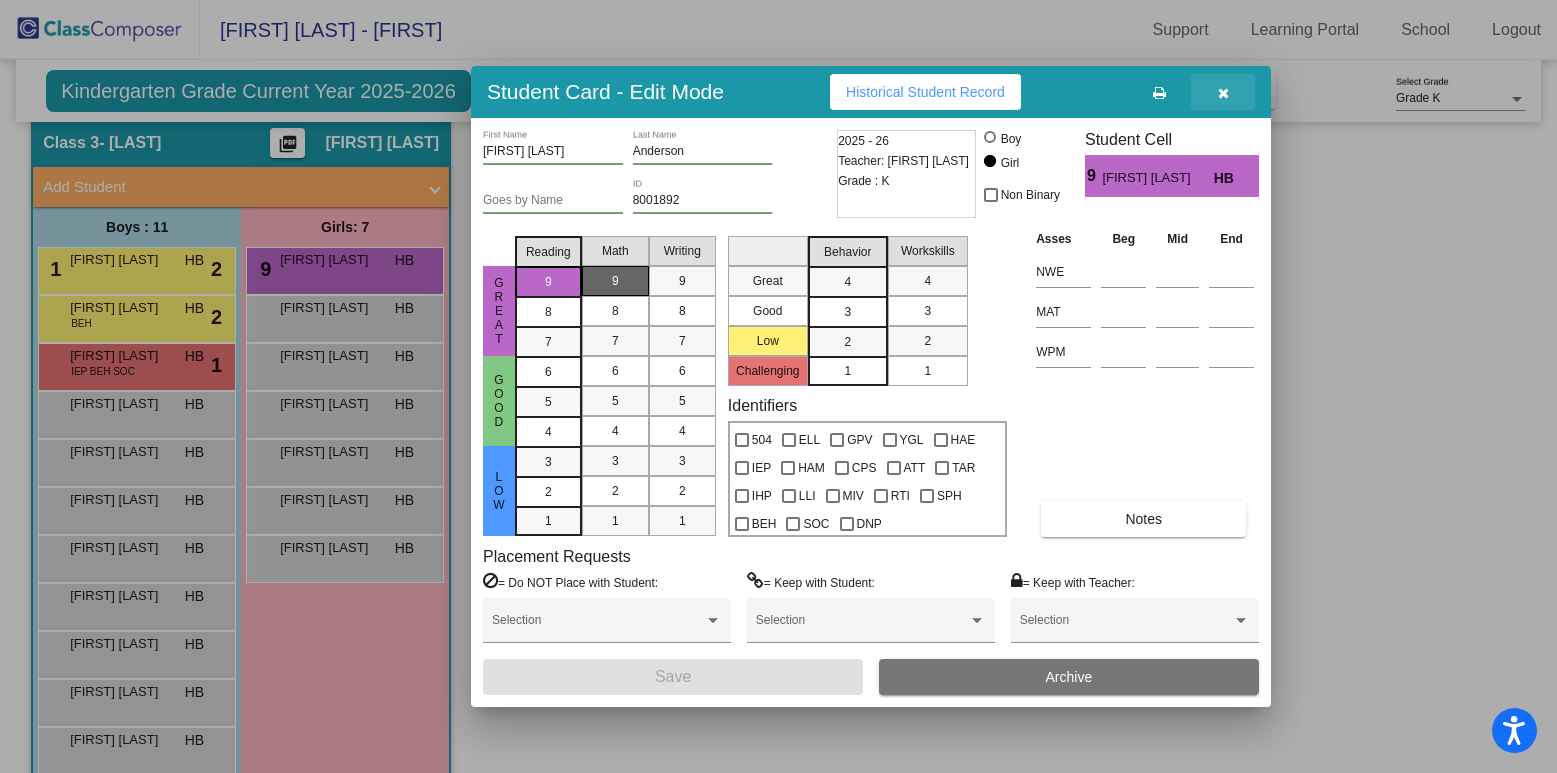 click at bounding box center (1223, 93) 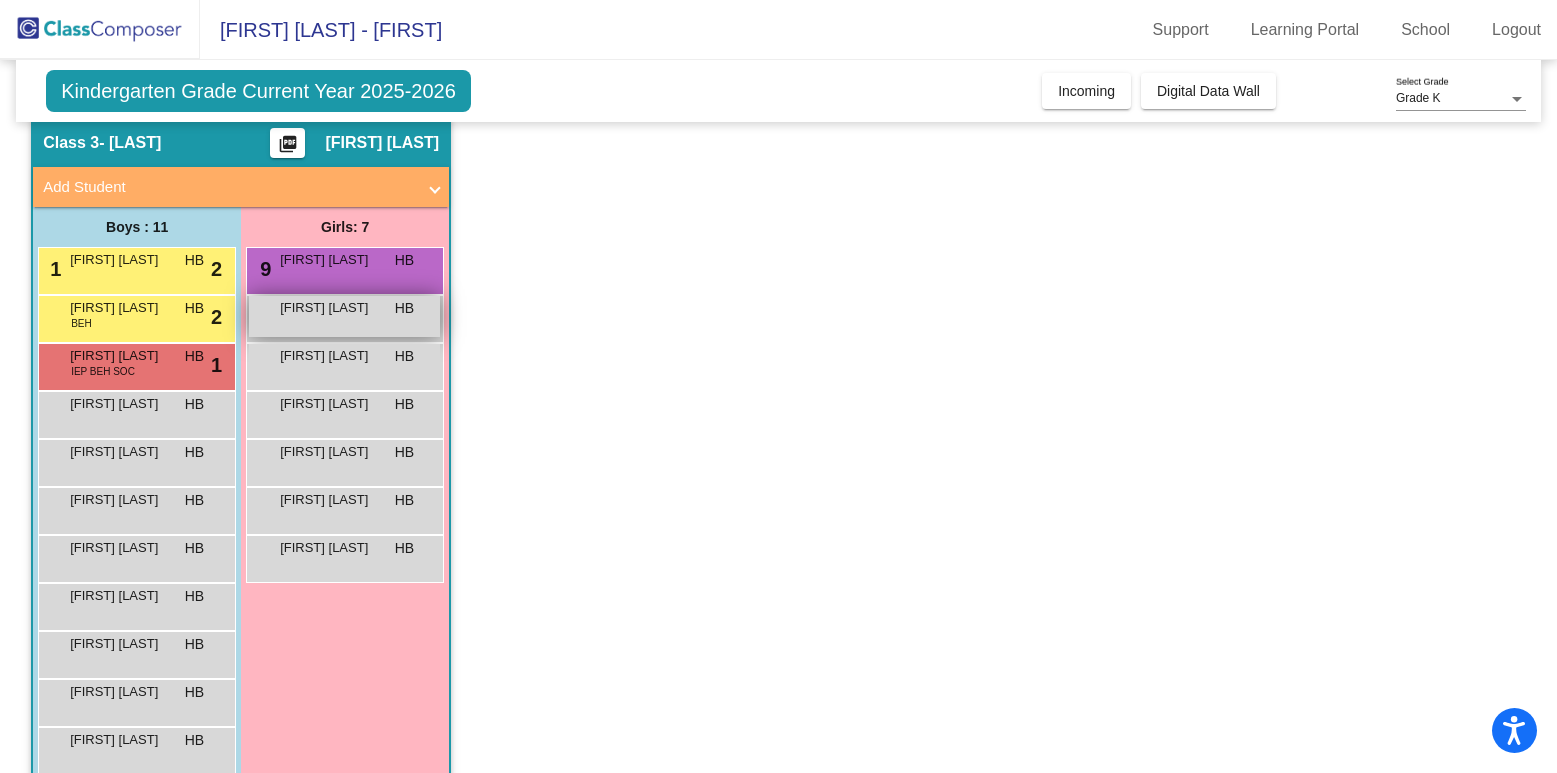 click on "[FIRST] [LAST]" at bounding box center (330, 308) 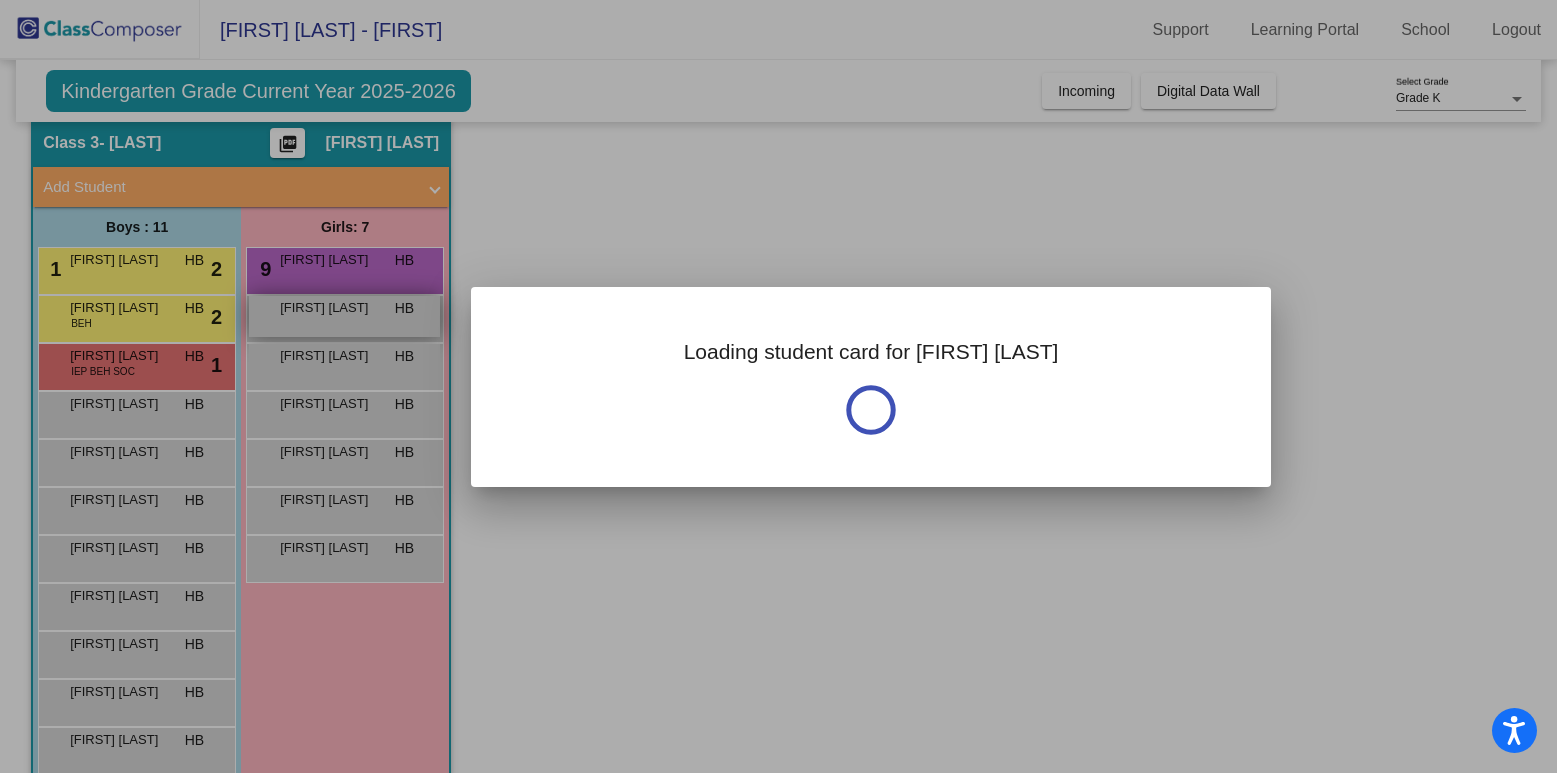 click at bounding box center [778, 386] 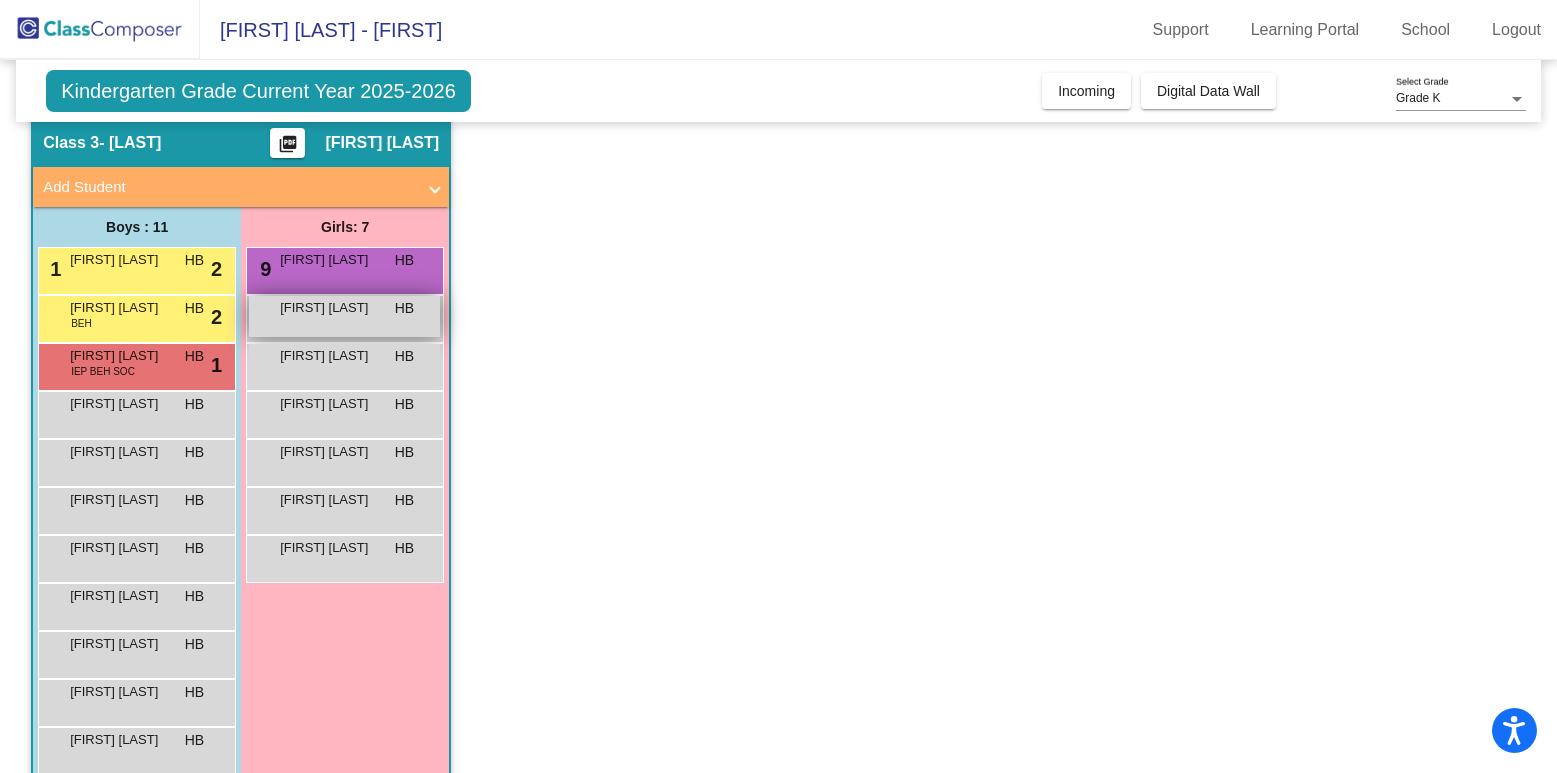 click on "Lily Marie Zumstein HB lock do_not_disturb_alt" at bounding box center (344, 316) 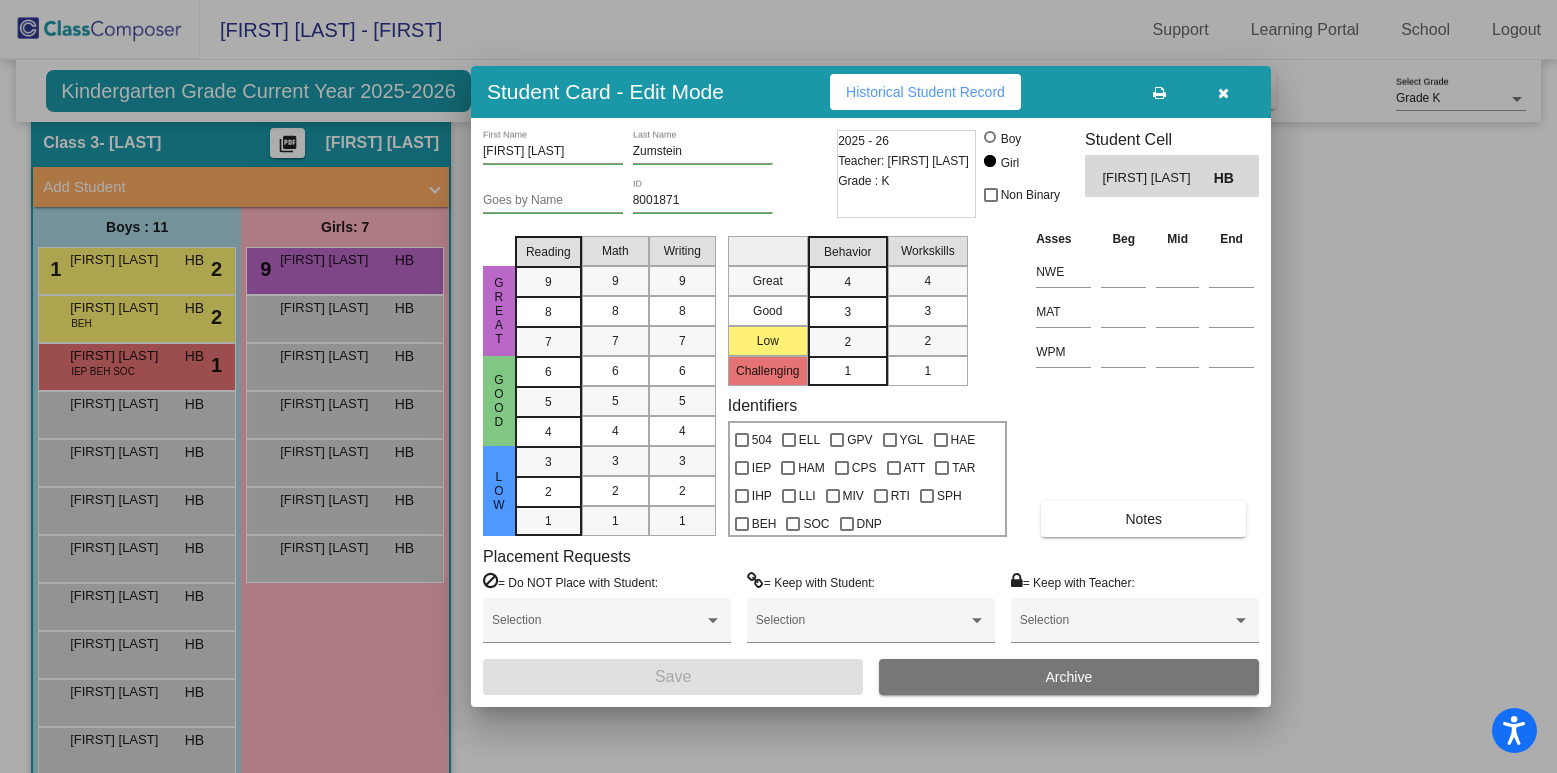 click at bounding box center (1223, 93) 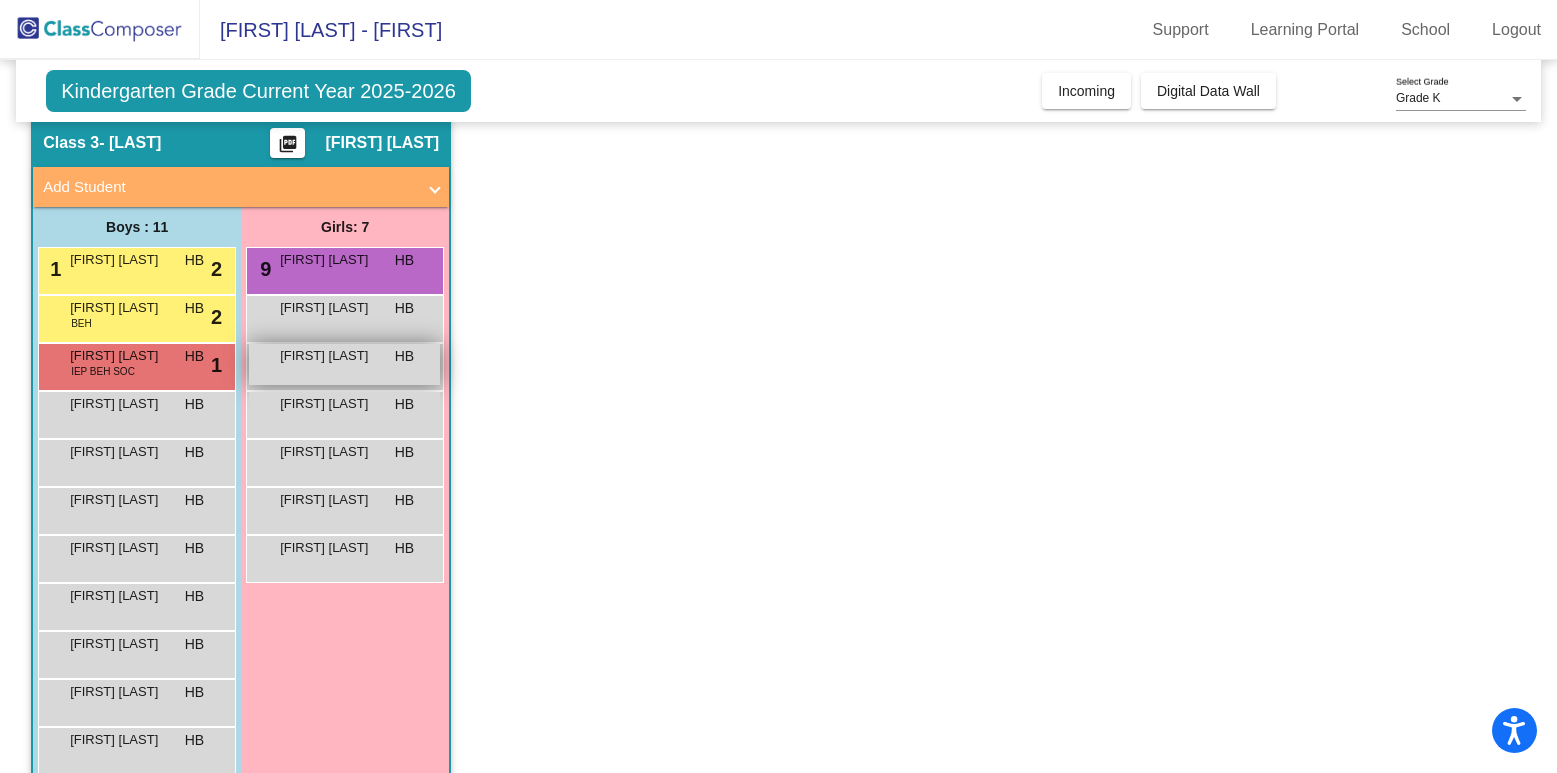 click on "Arya Lakra" at bounding box center [330, 356] 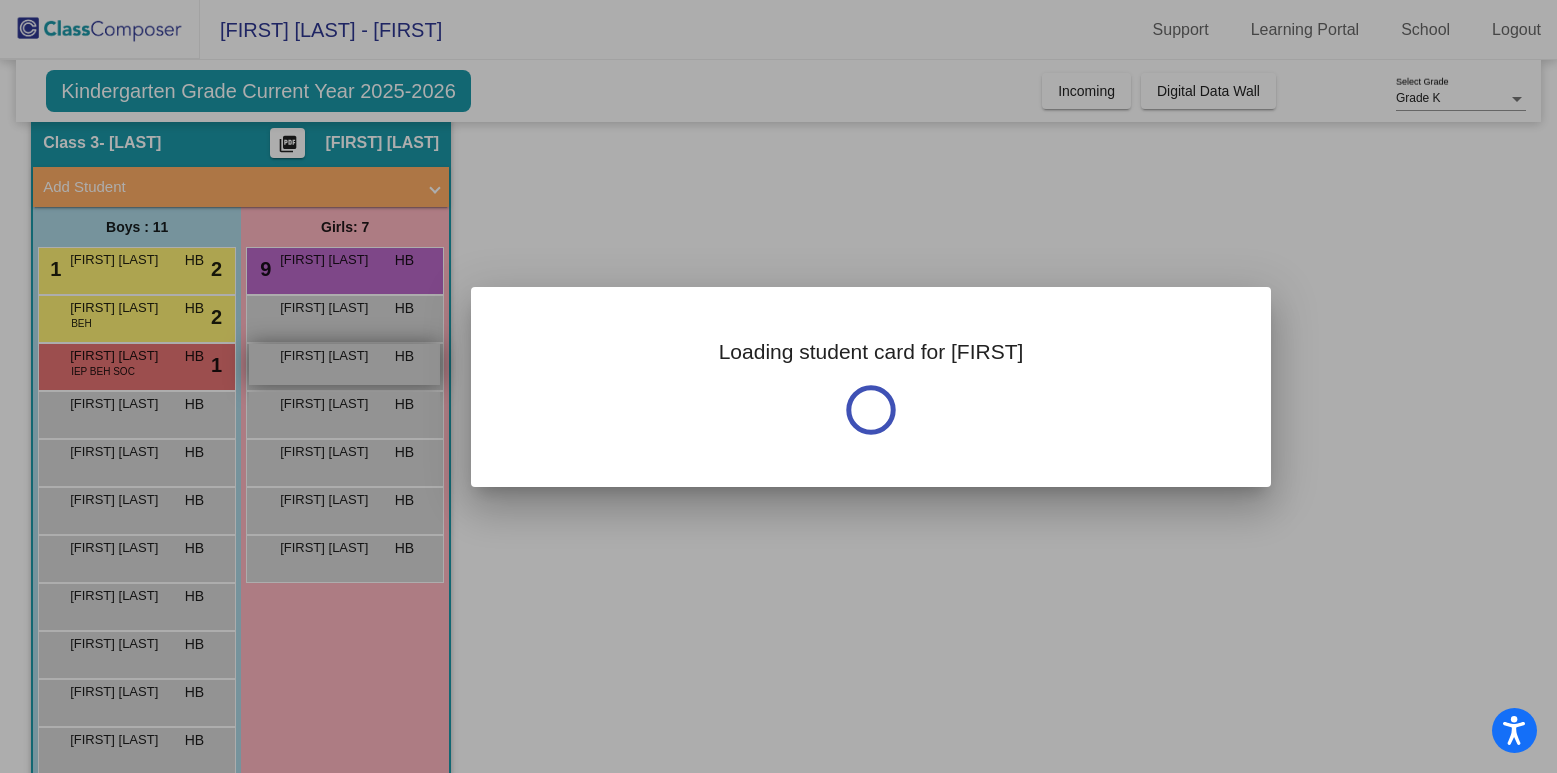 click at bounding box center [778, 386] 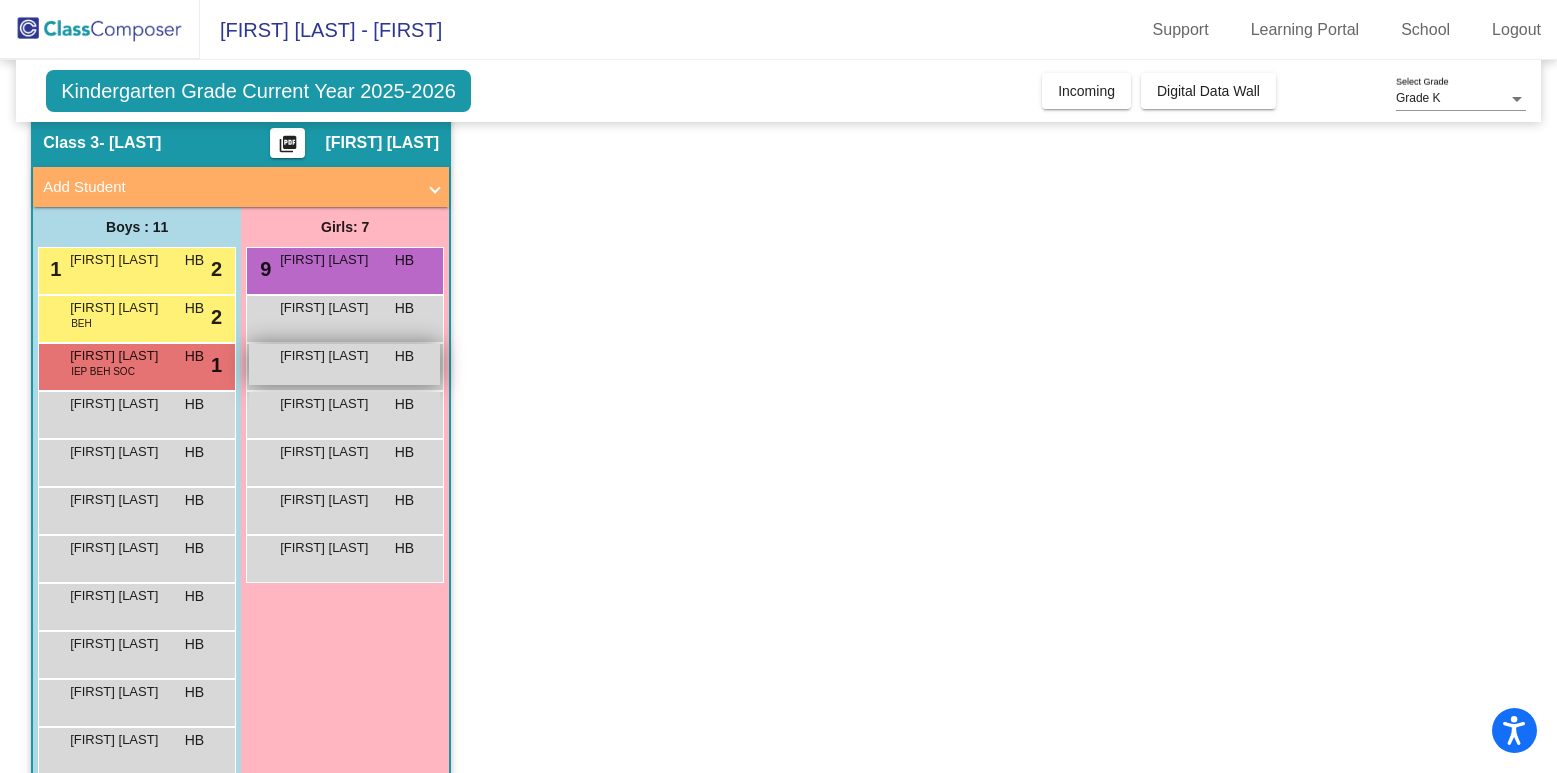 click on "Arya Lakra" at bounding box center [330, 356] 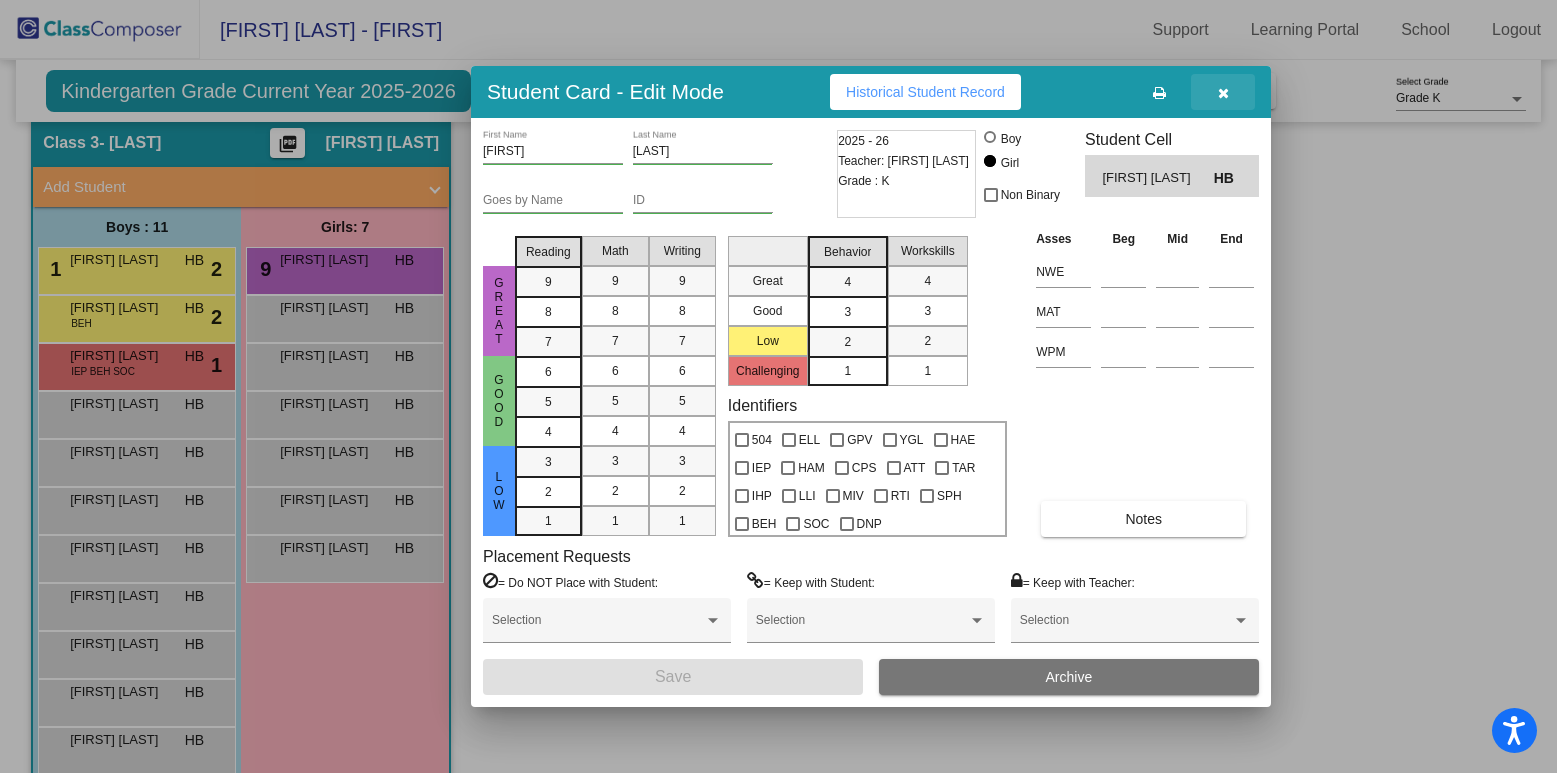 click at bounding box center [1223, 93] 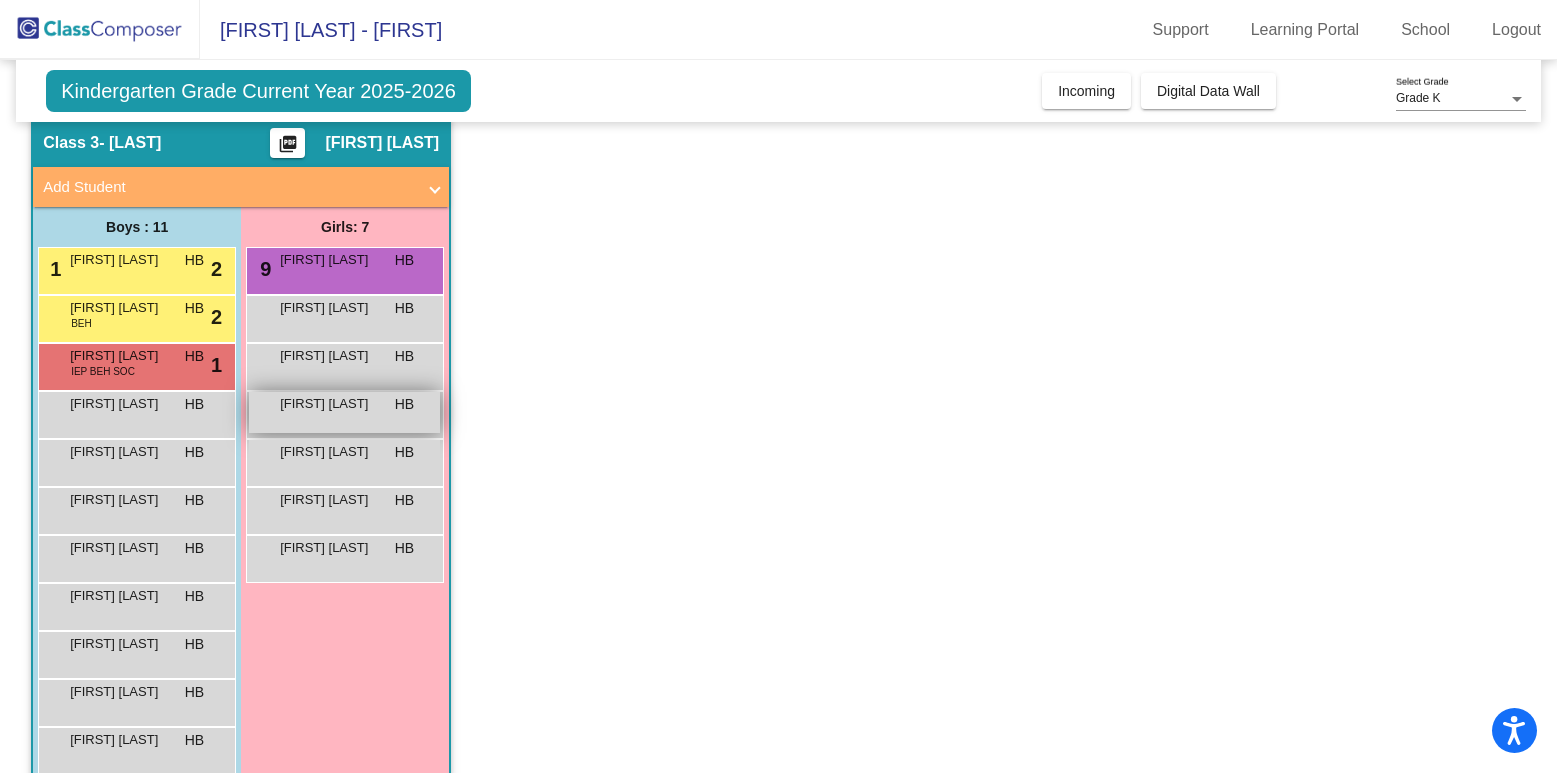 click on "Elizabeth Paige McCormick HB lock do_not_disturb_alt" at bounding box center (344, 412) 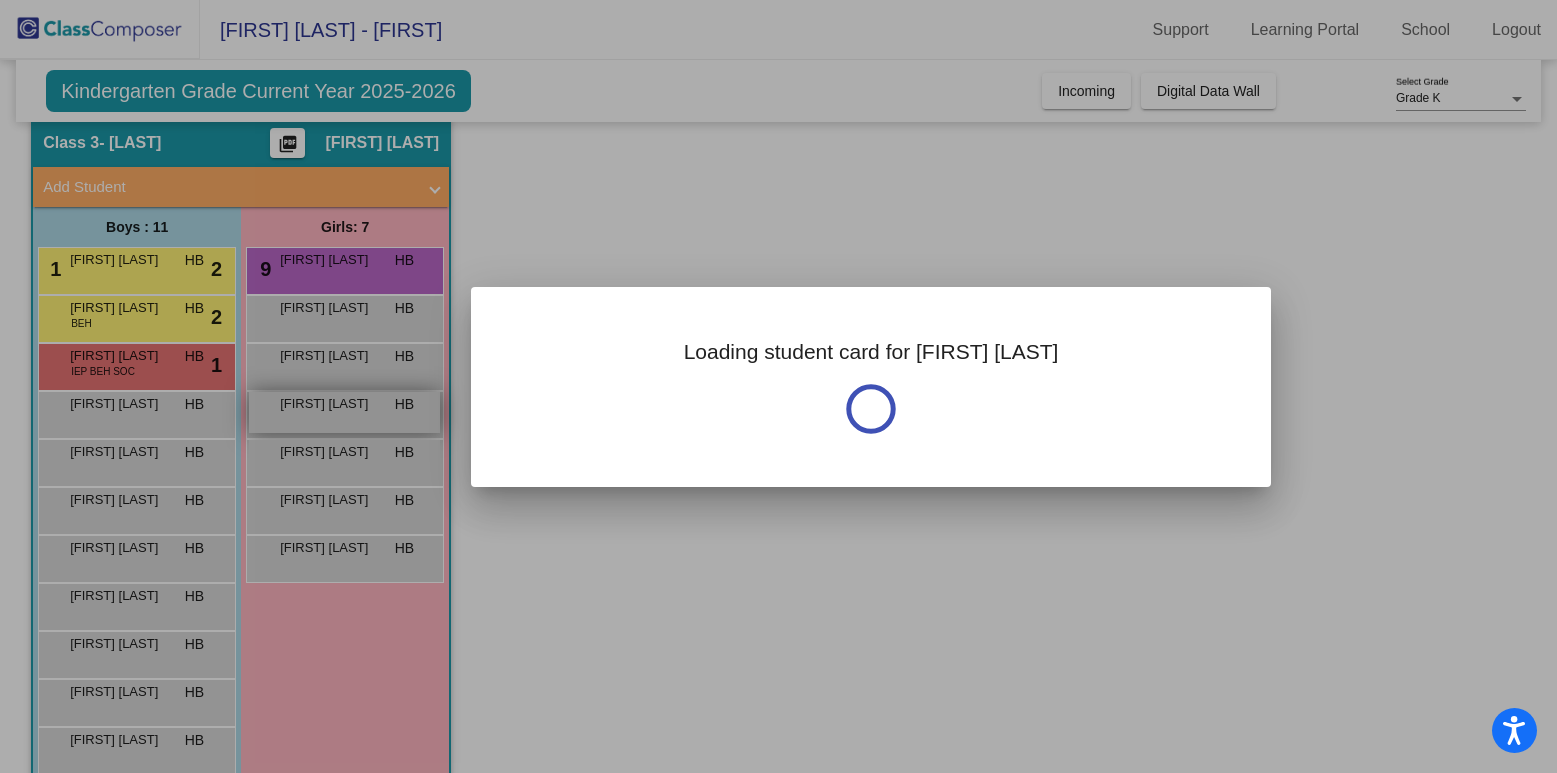 click at bounding box center (778, 386) 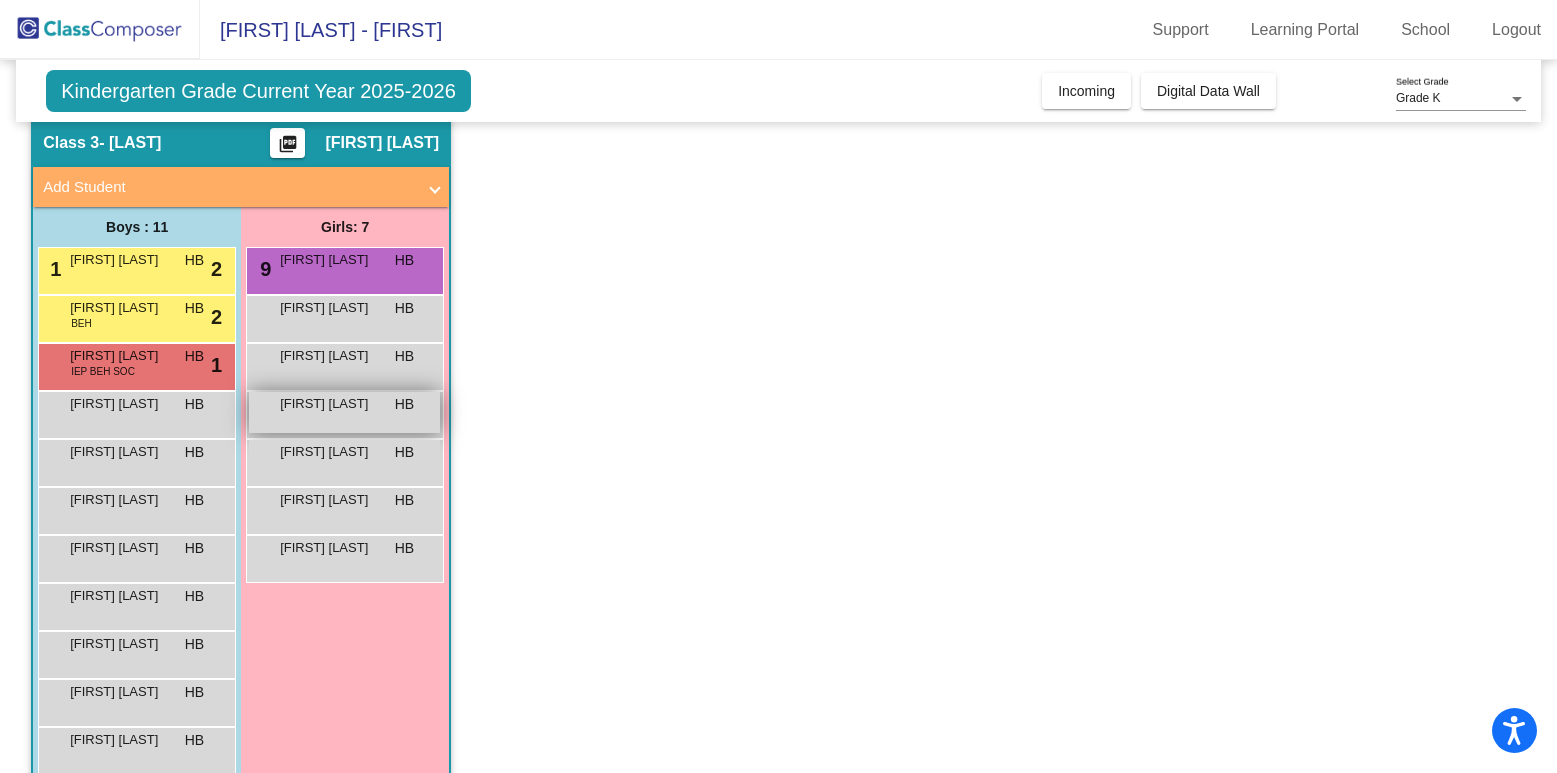click on "Elizabeth Paige McCormick HB lock do_not_disturb_alt" at bounding box center (344, 412) 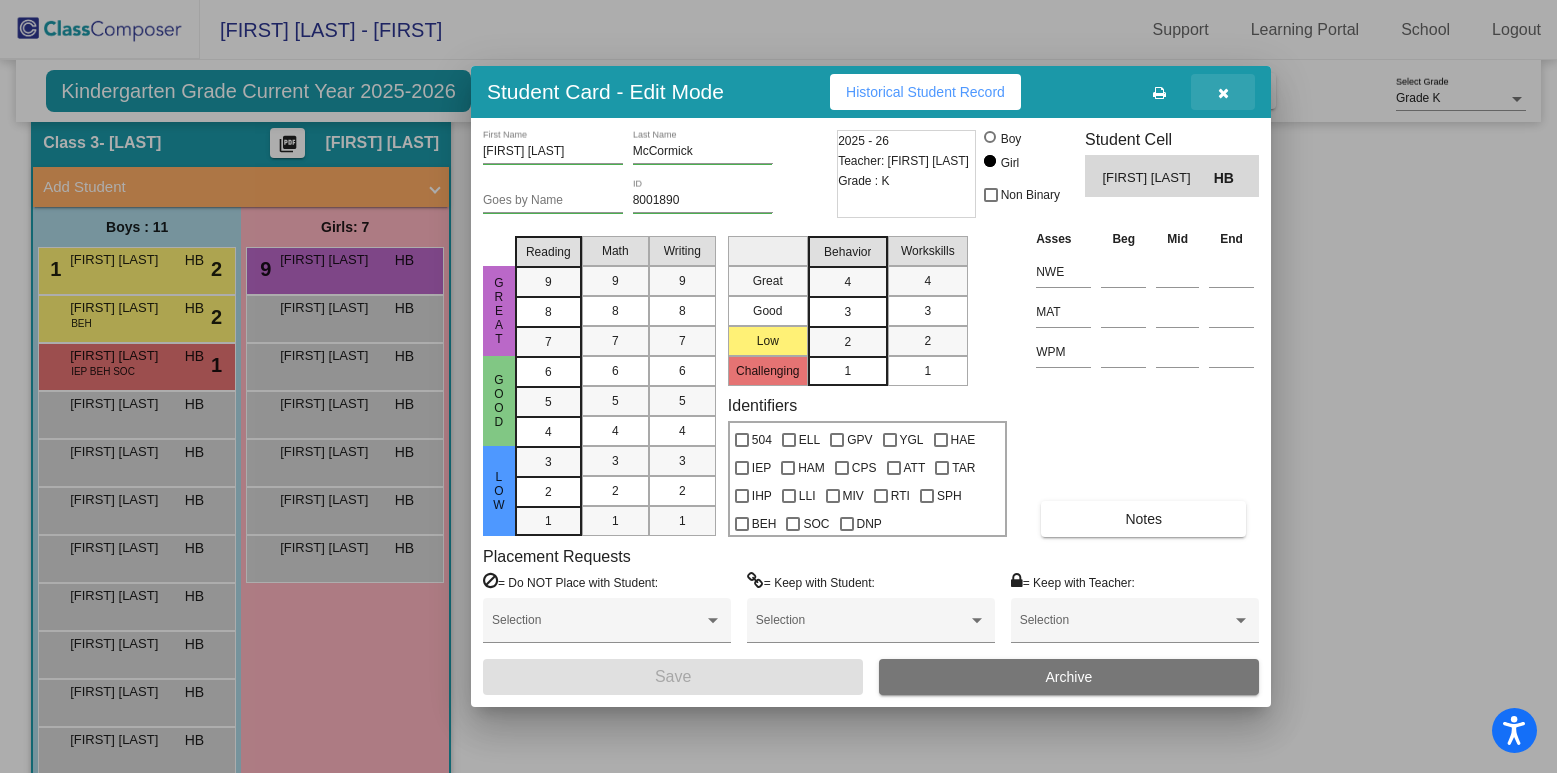 click at bounding box center (1223, 92) 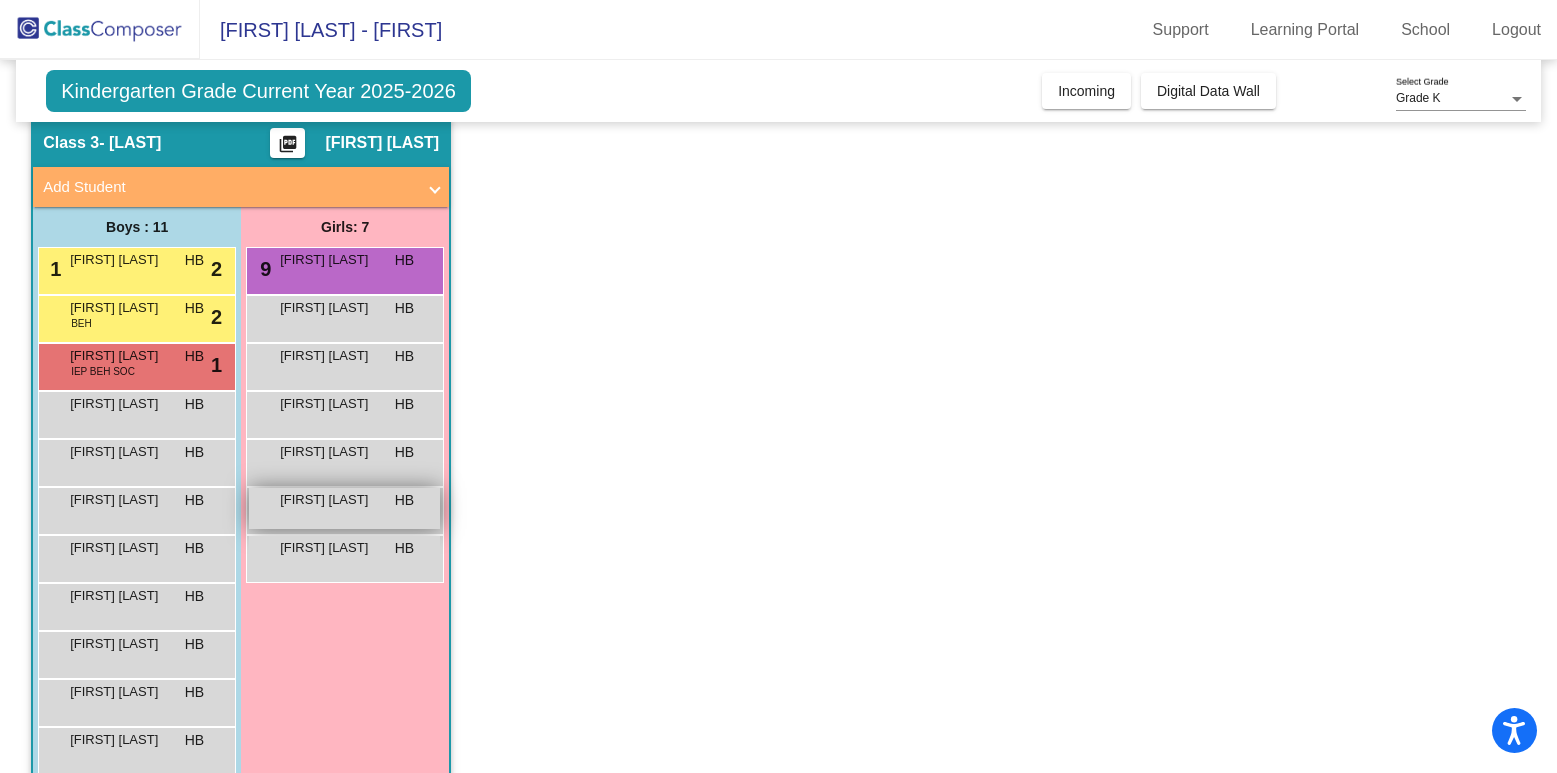click on "Leona McGuire HB lock do_not_disturb_alt" at bounding box center [344, 508] 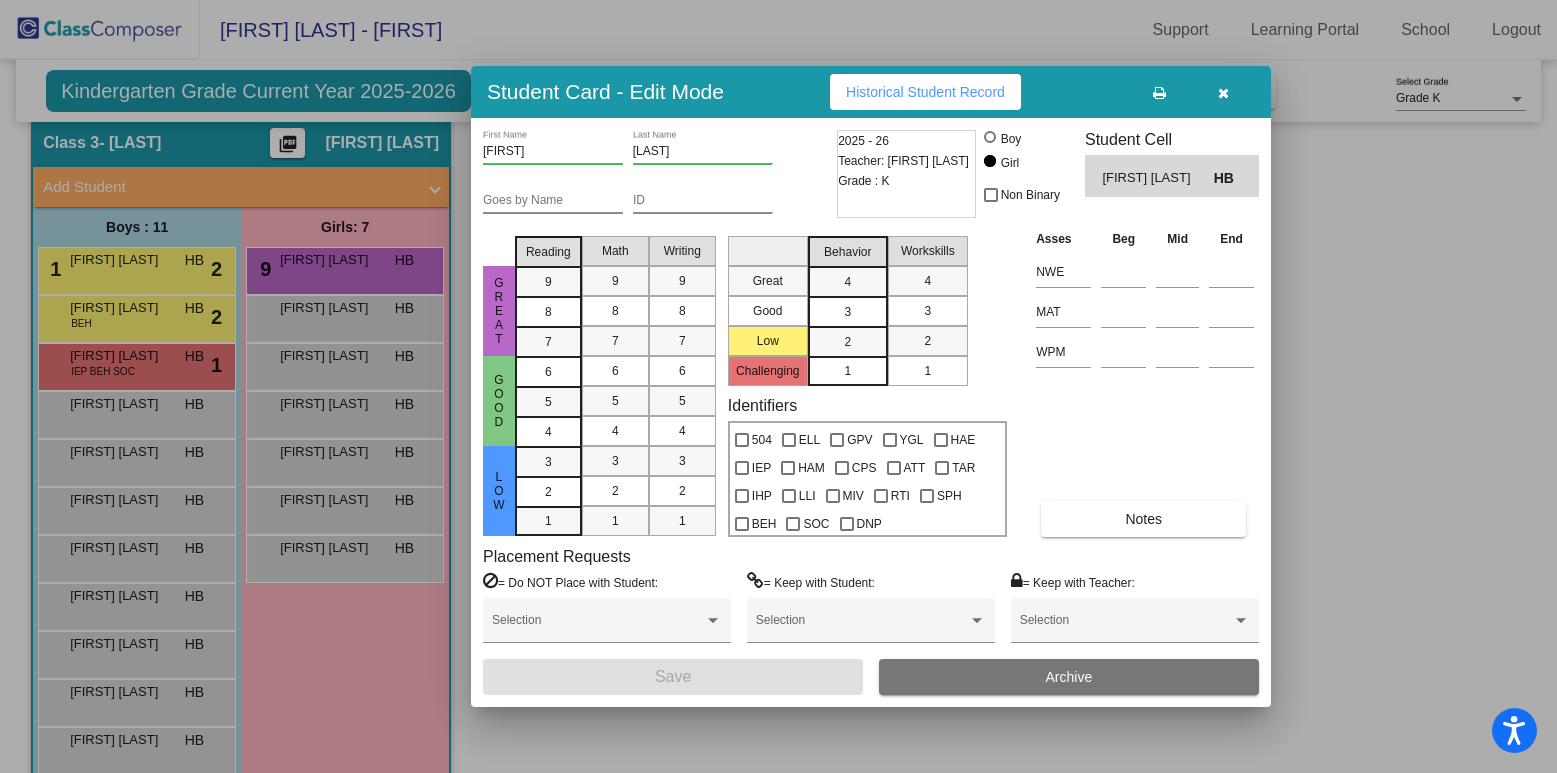 click at bounding box center (1223, 92) 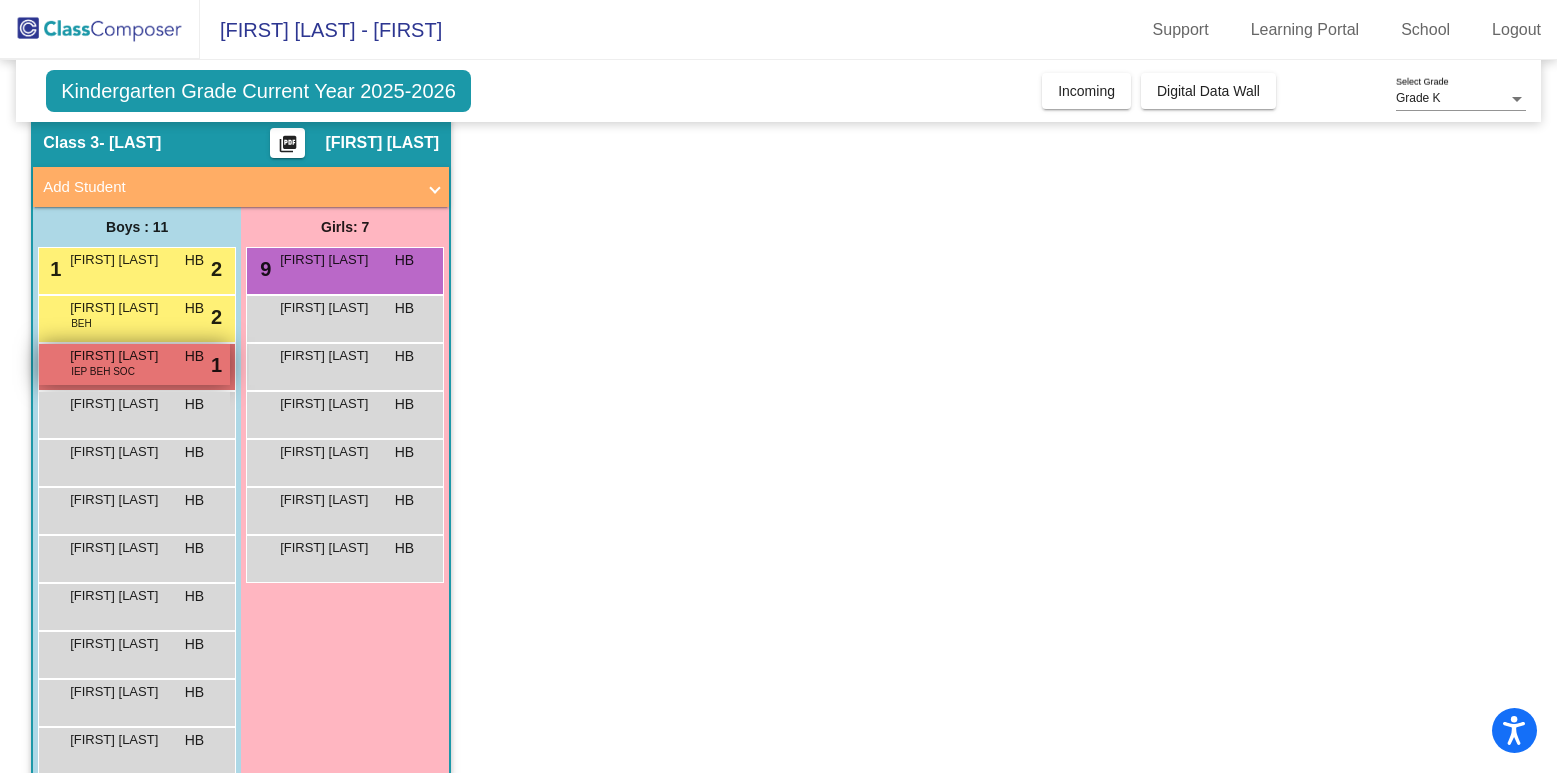 click on "IEP BEH SOC" at bounding box center (103, 371) 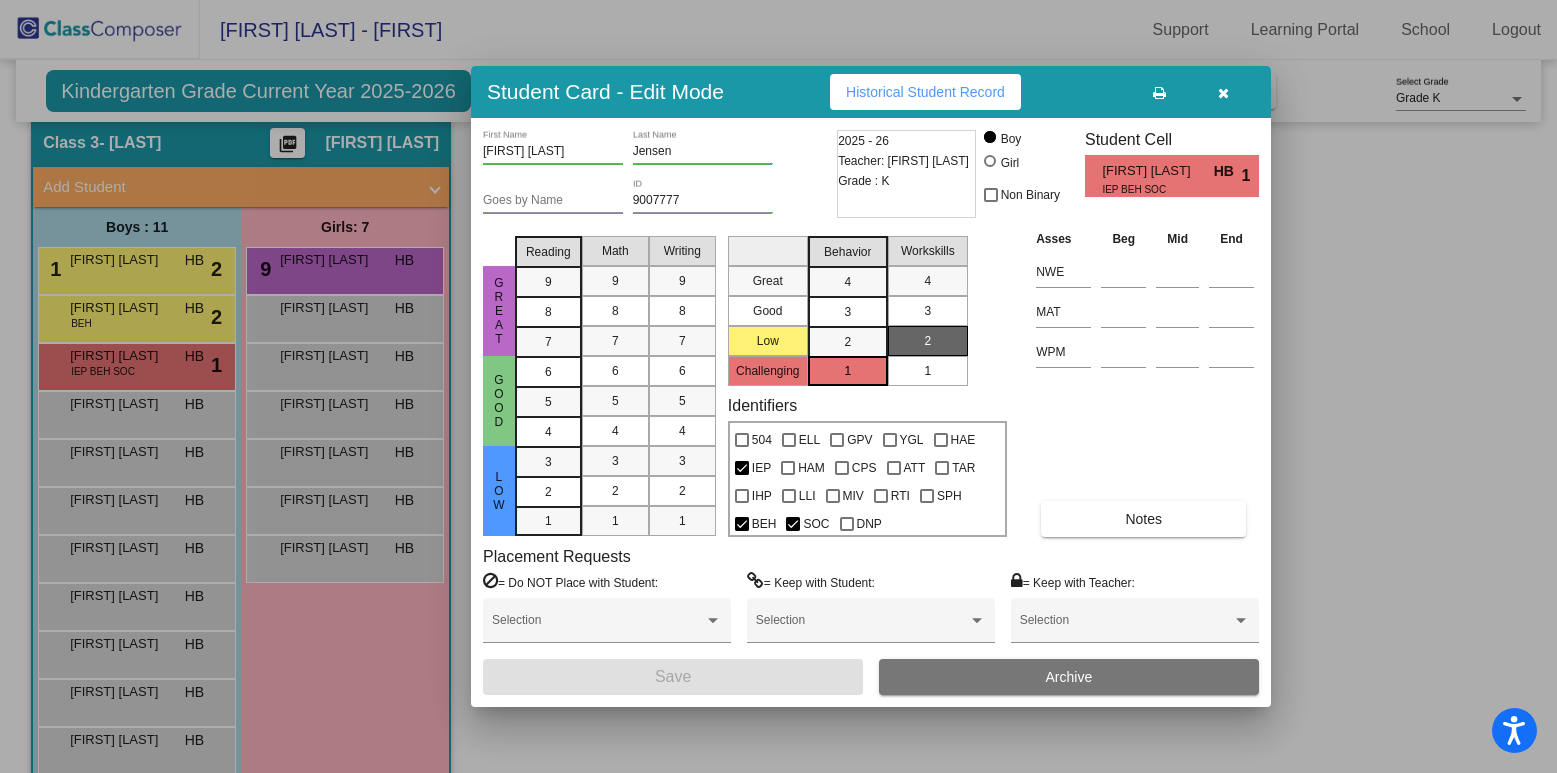 click at bounding box center [1223, 93] 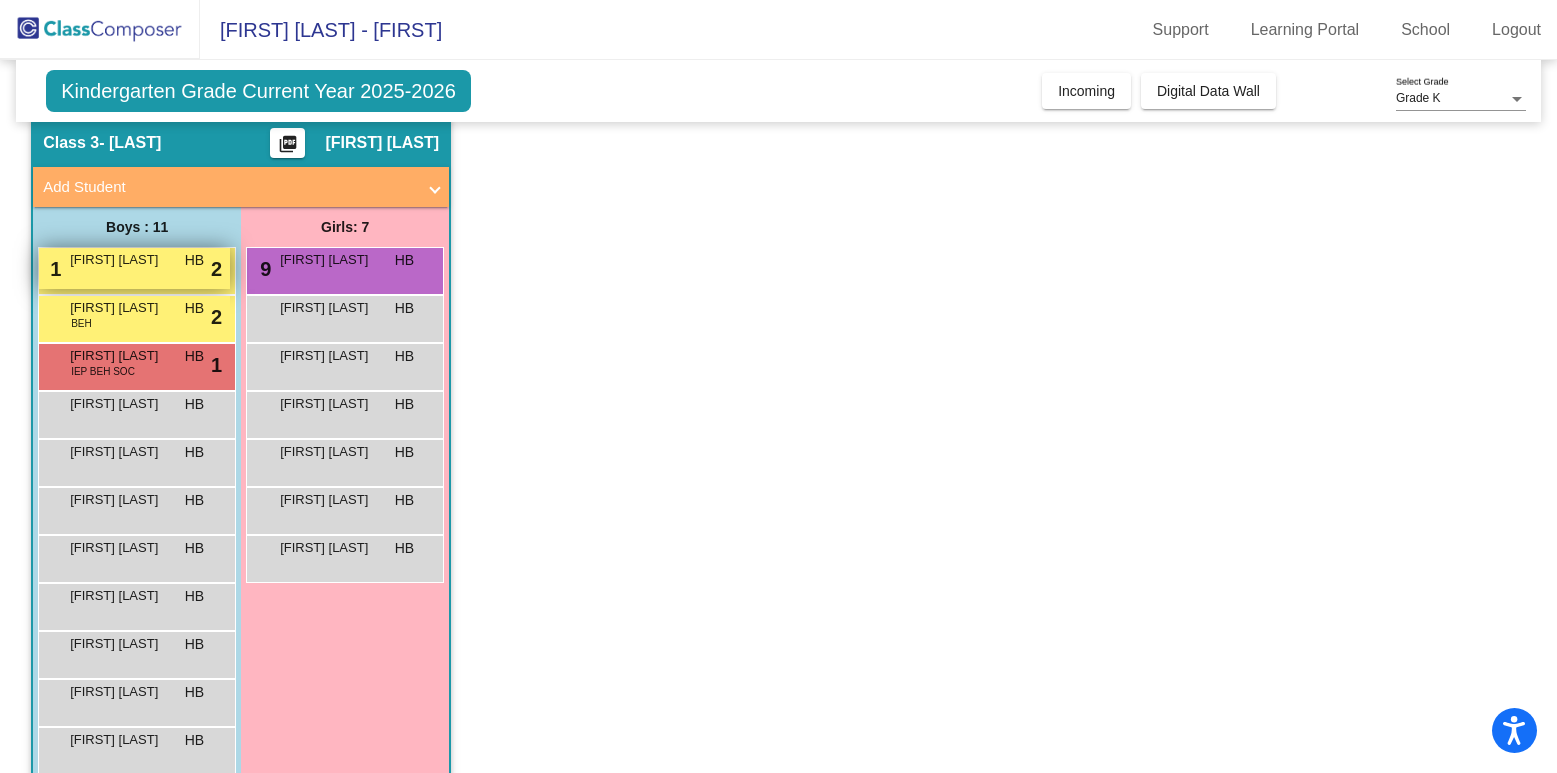 click on "1 Elias Mohammad Salah Alzoubi HB lock do_not_disturb_alt 2" at bounding box center [134, 268] 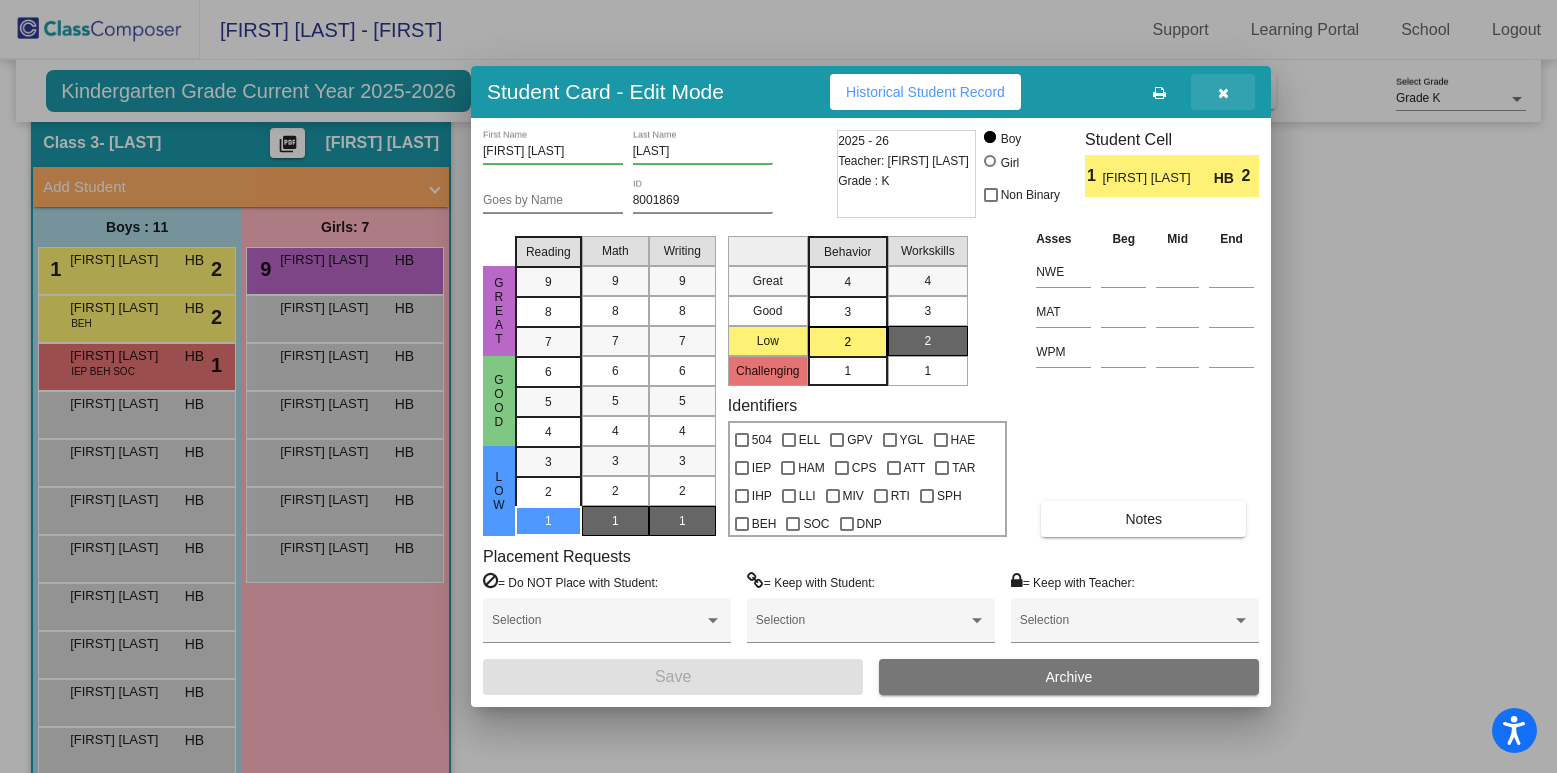 click at bounding box center (1223, 93) 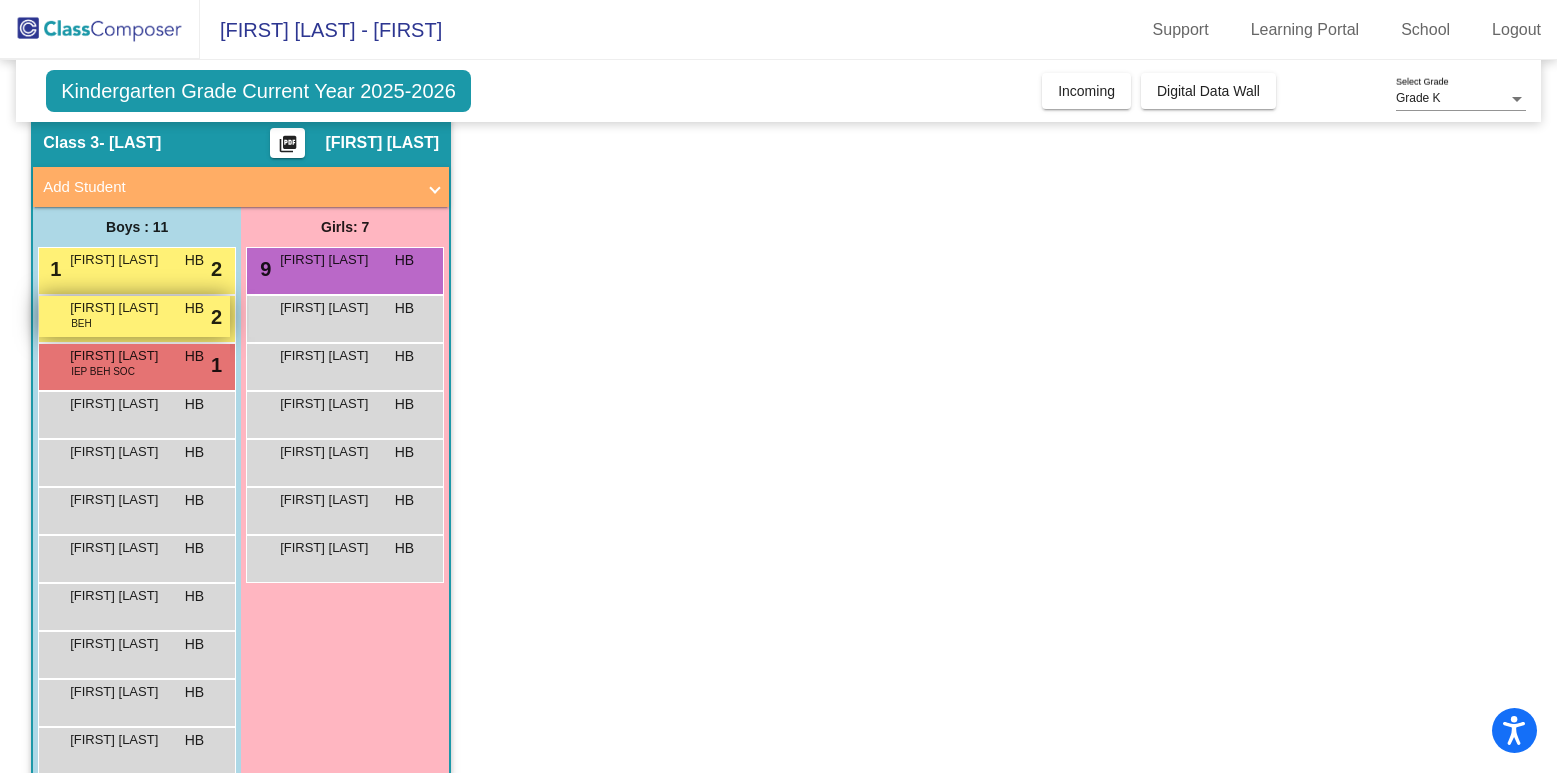 click on "BEH" at bounding box center [81, 323] 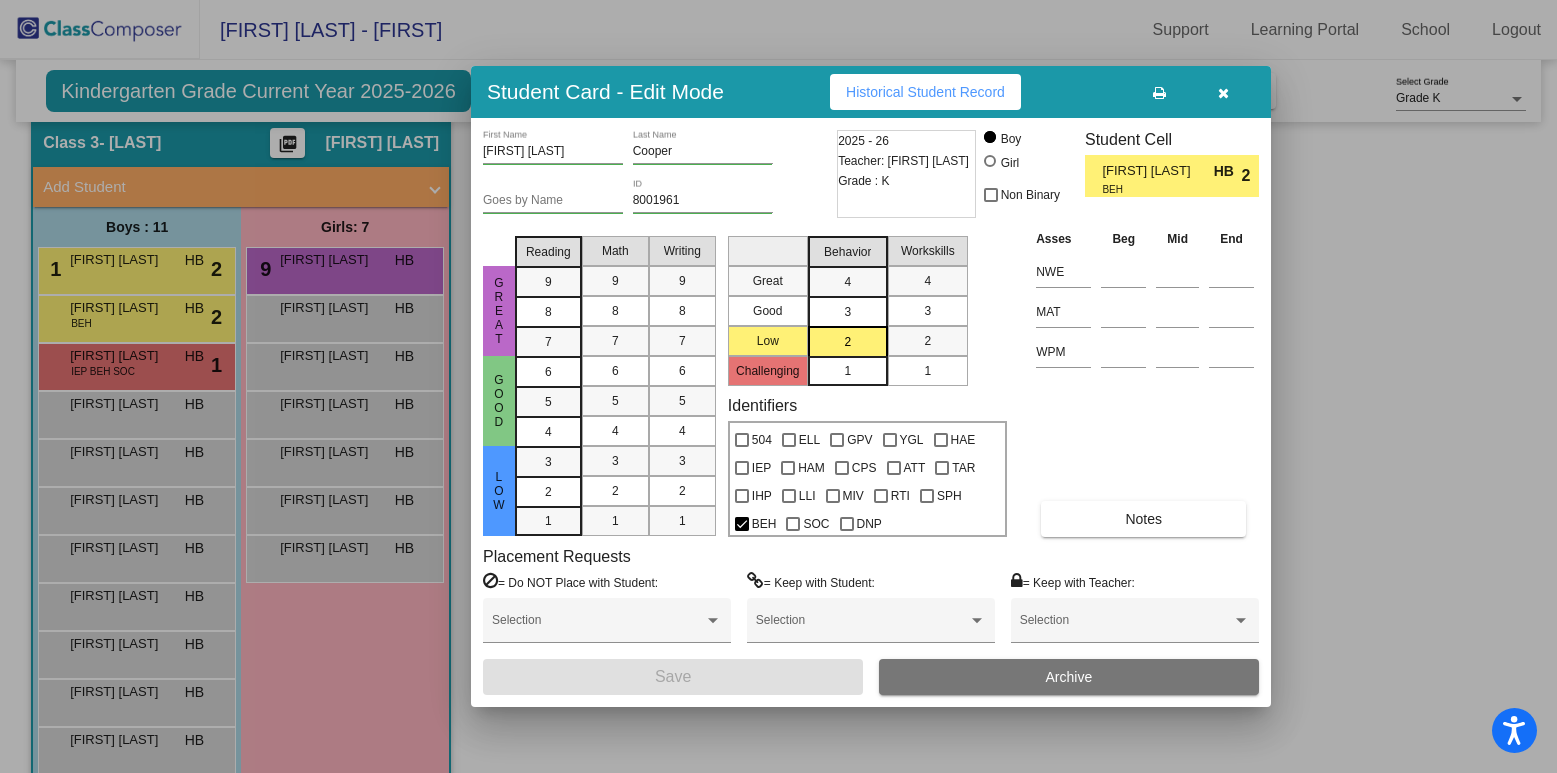 click at bounding box center (1223, 93) 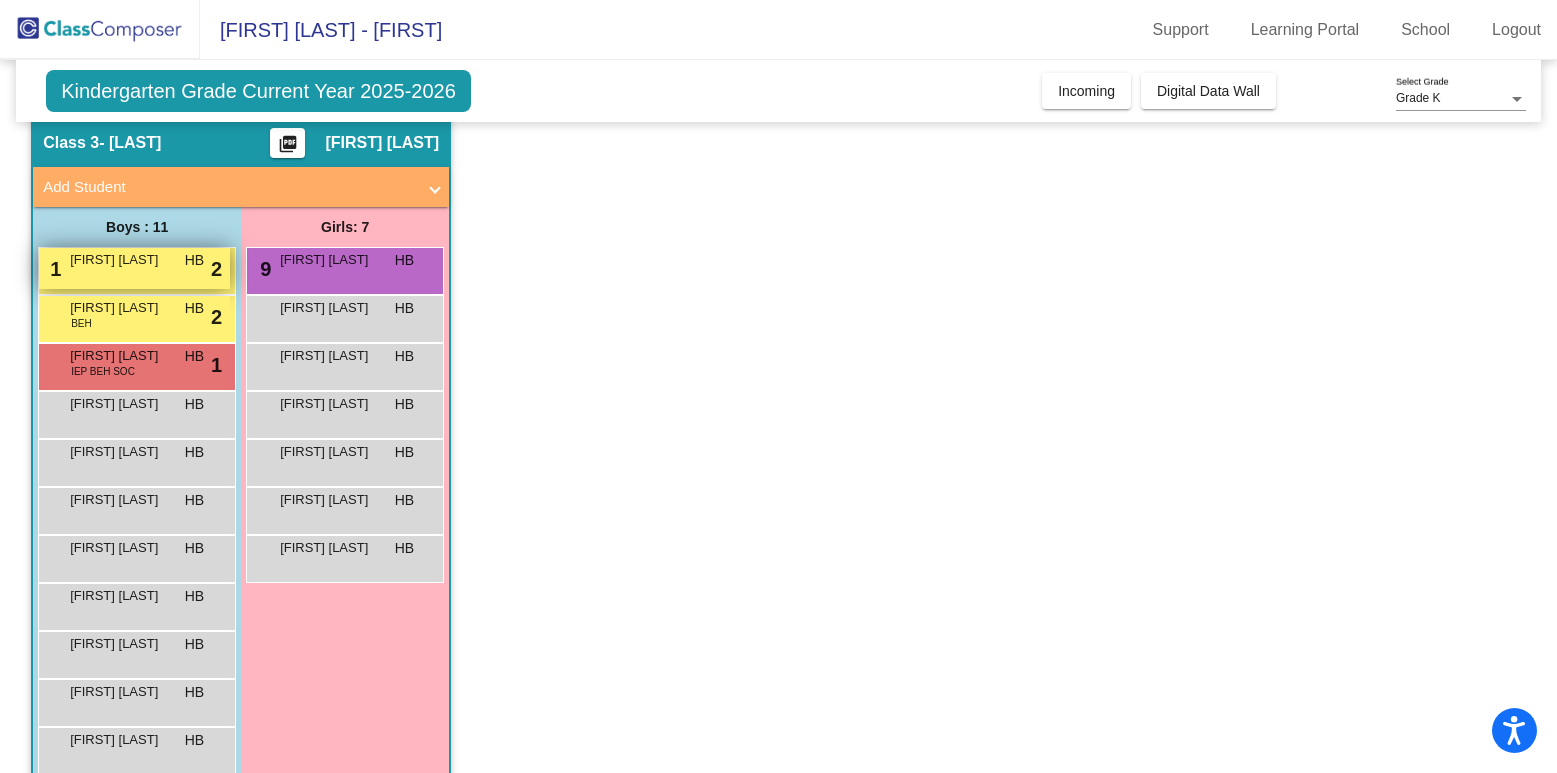click on "Elias Mohammad Salah Alzoubi" at bounding box center [120, 260] 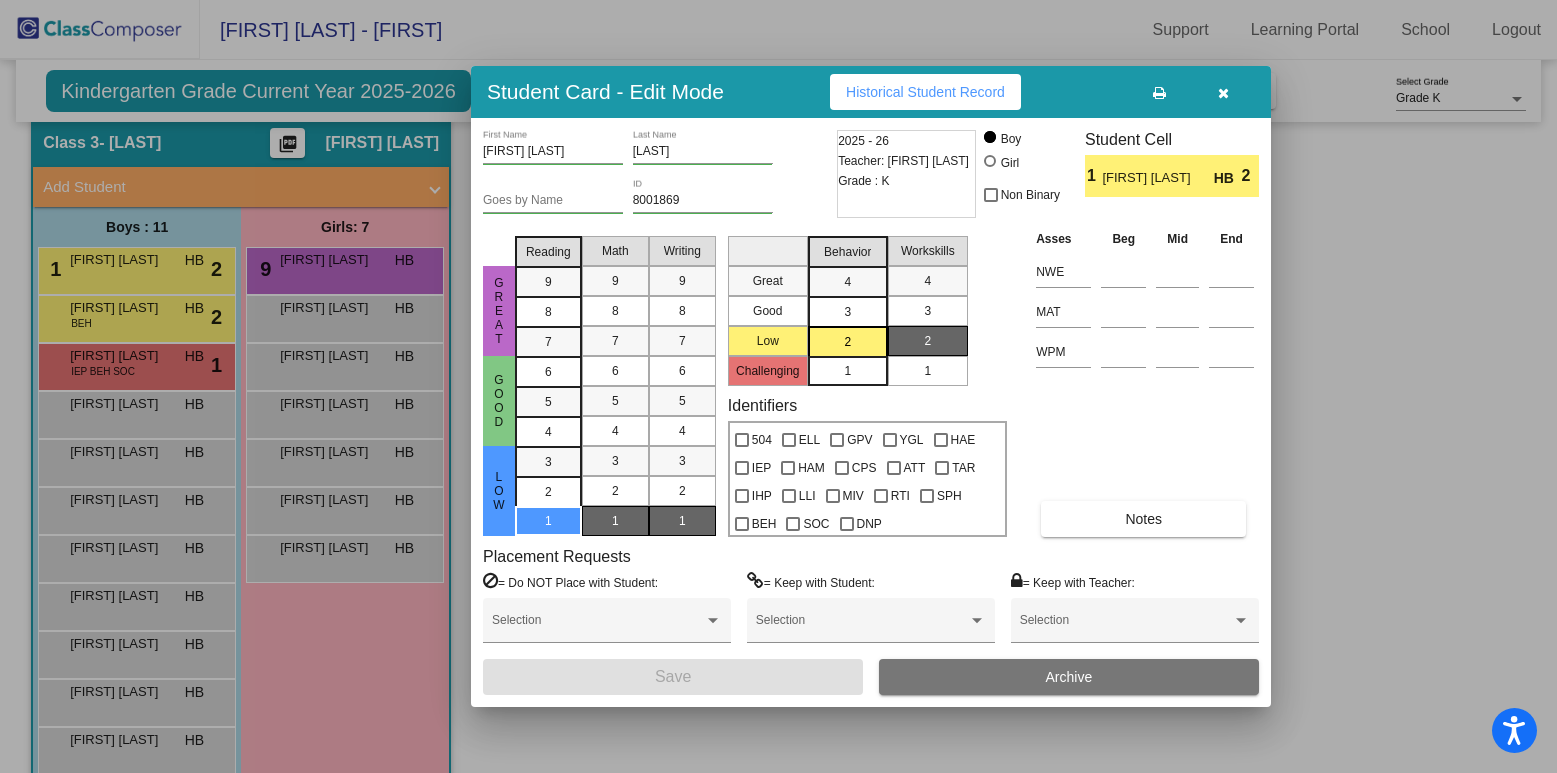 click at bounding box center [1223, 92] 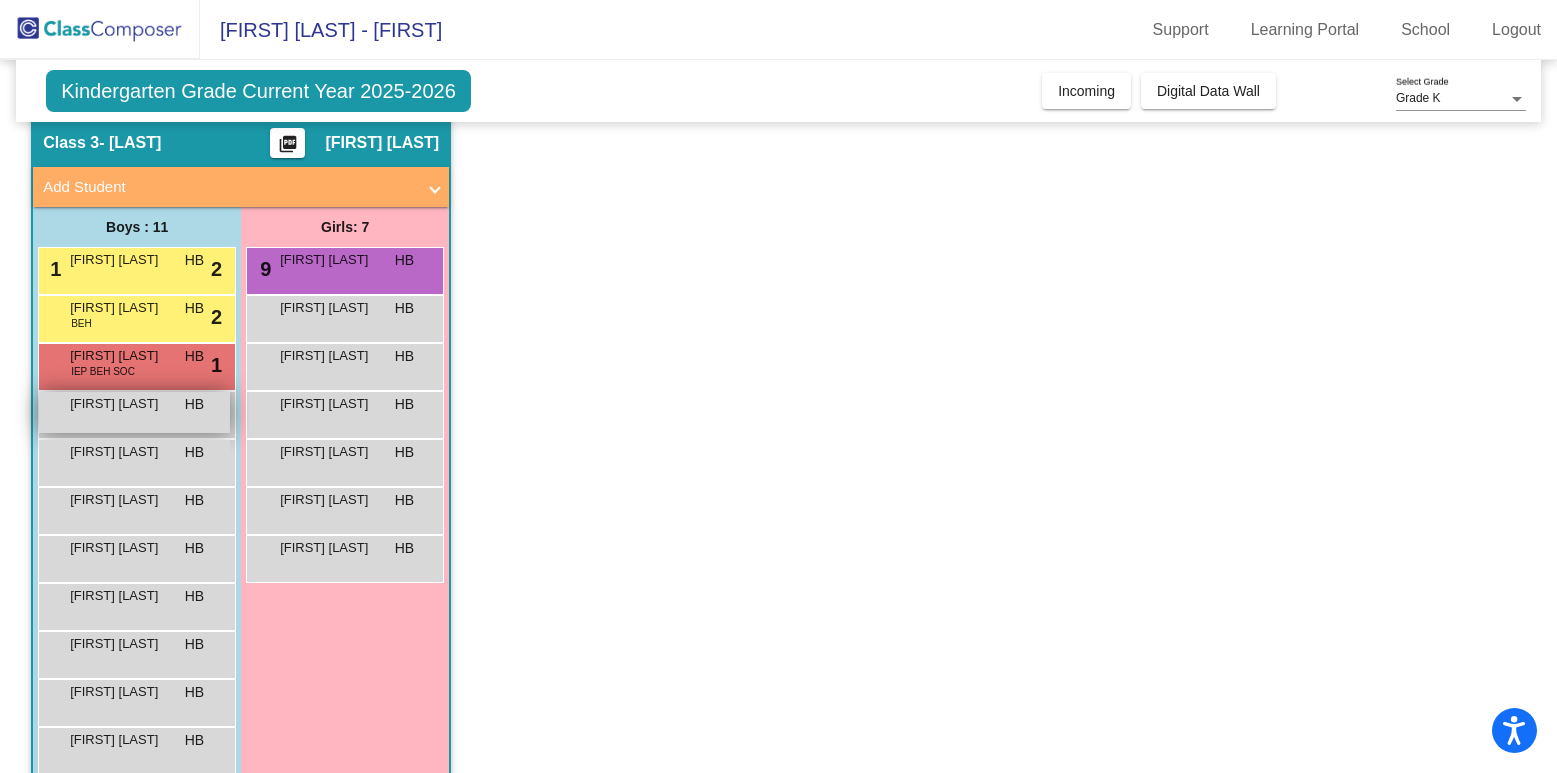 click on "Adan Khan Jadoon" at bounding box center [120, 404] 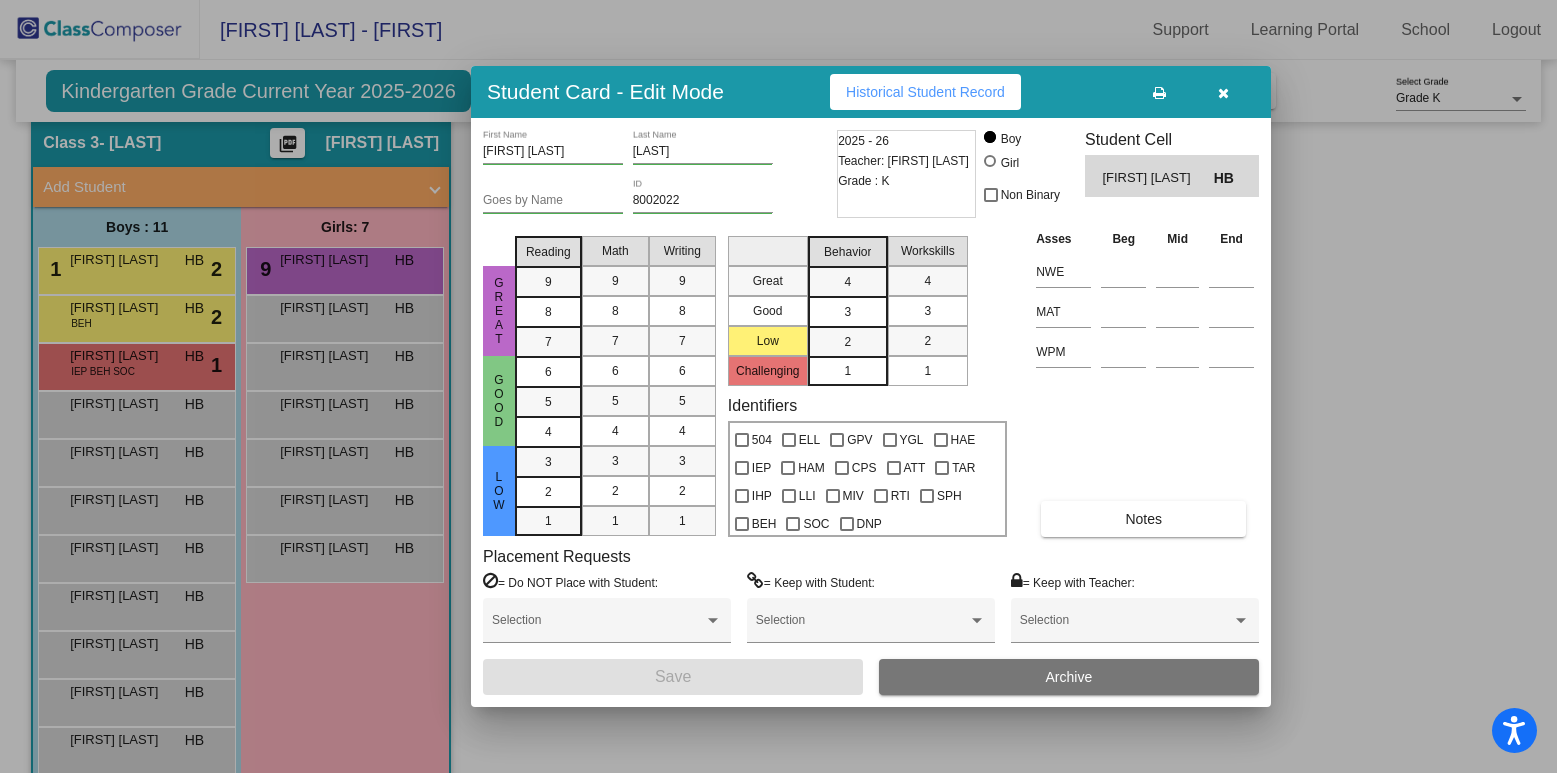 click at bounding box center [1223, 93] 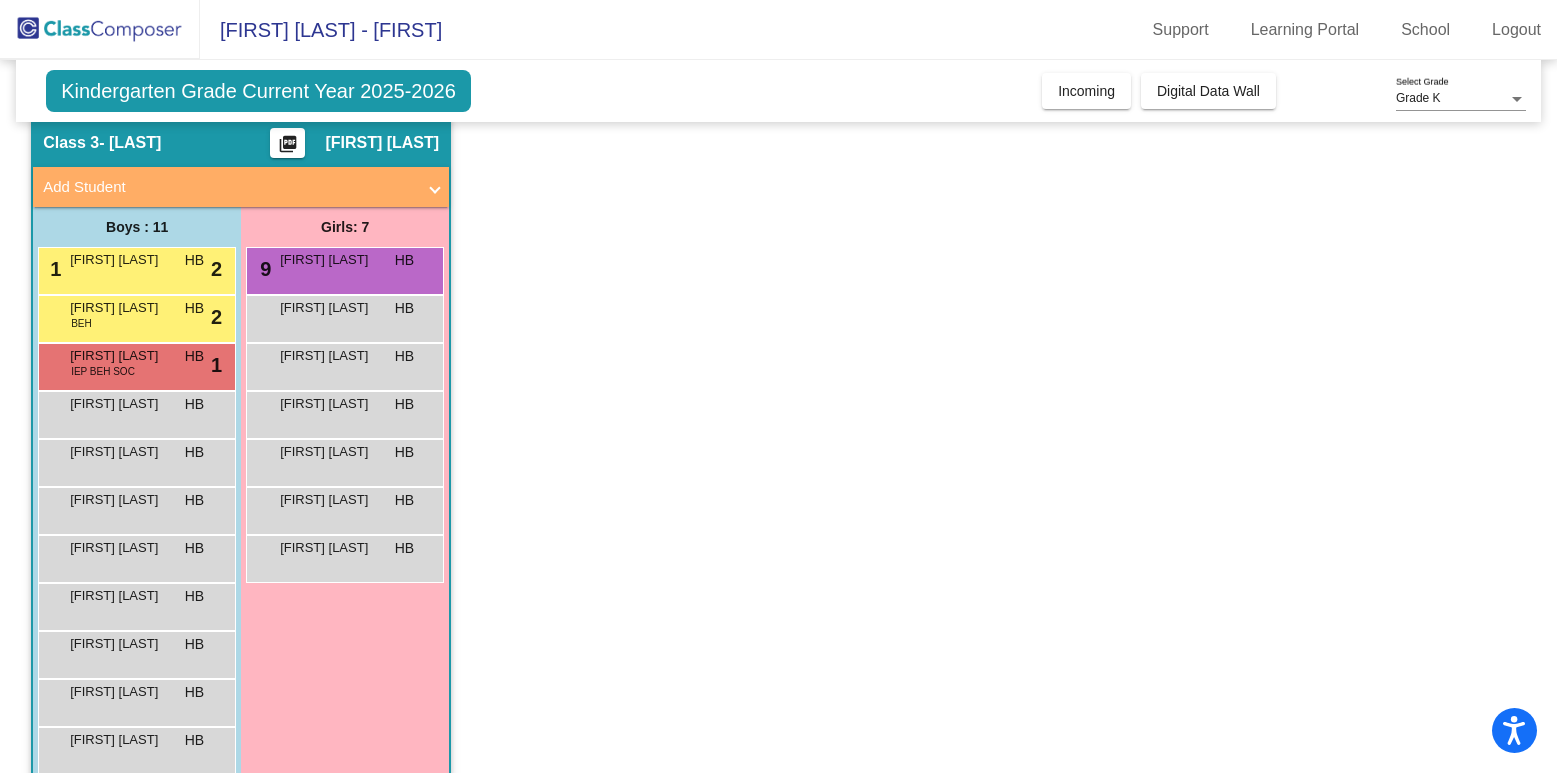 click on "Bennett Michael Hanas HB lock do_not_disturb_alt" at bounding box center (137, 463) 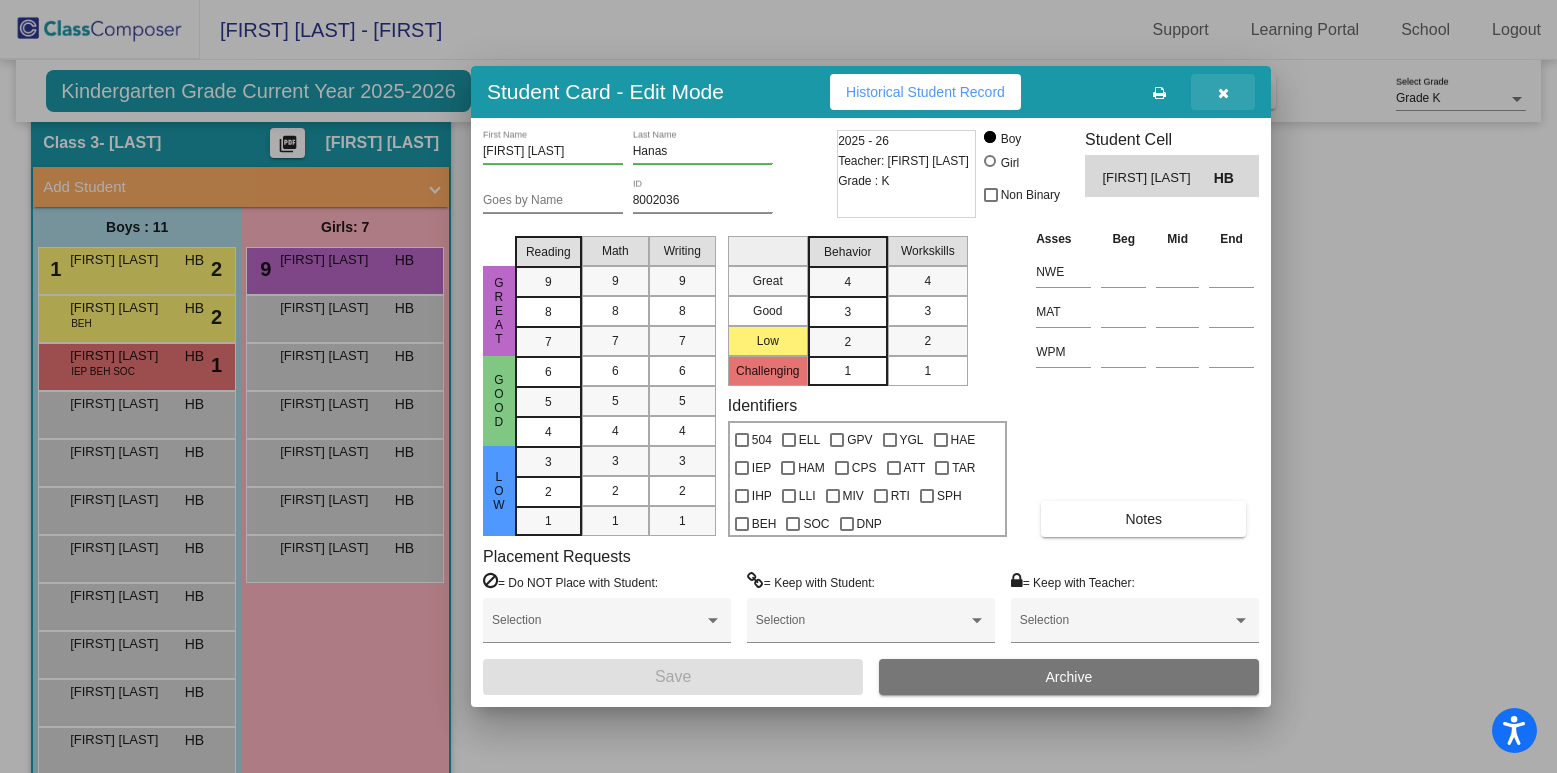 click at bounding box center (1223, 92) 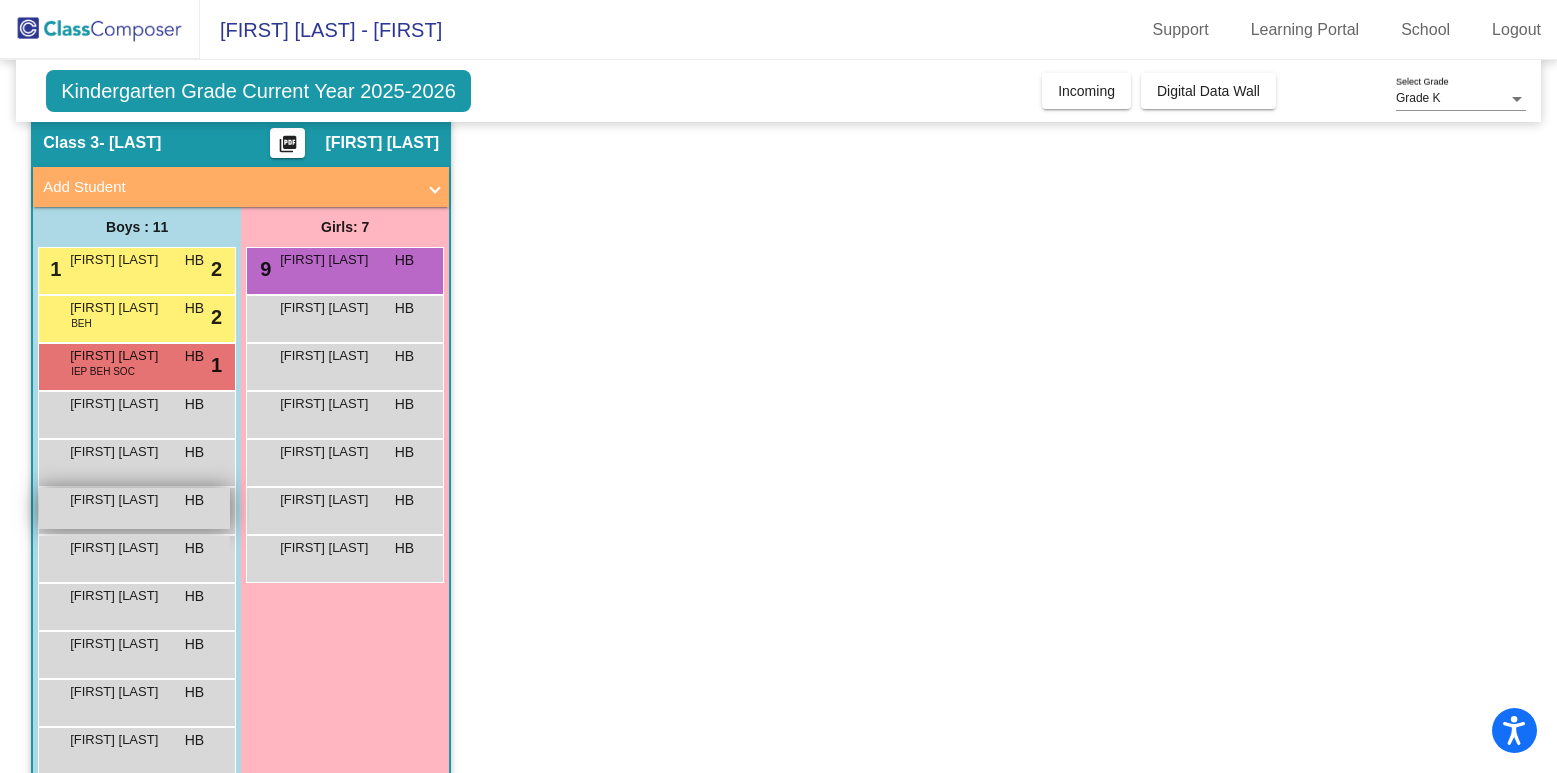 click on "Dean Lawrence Naleway" at bounding box center (120, 500) 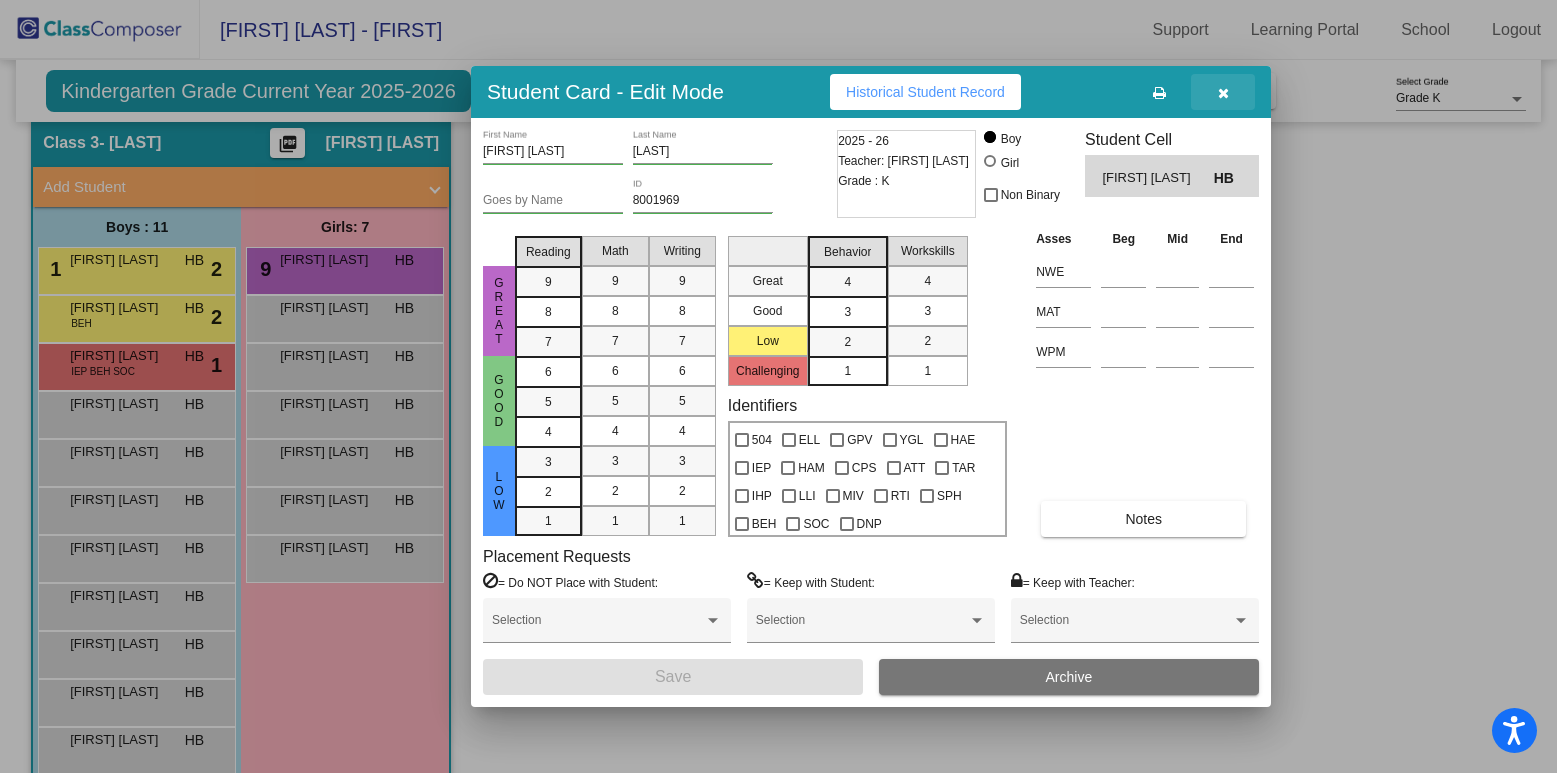 click at bounding box center [1223, 92] 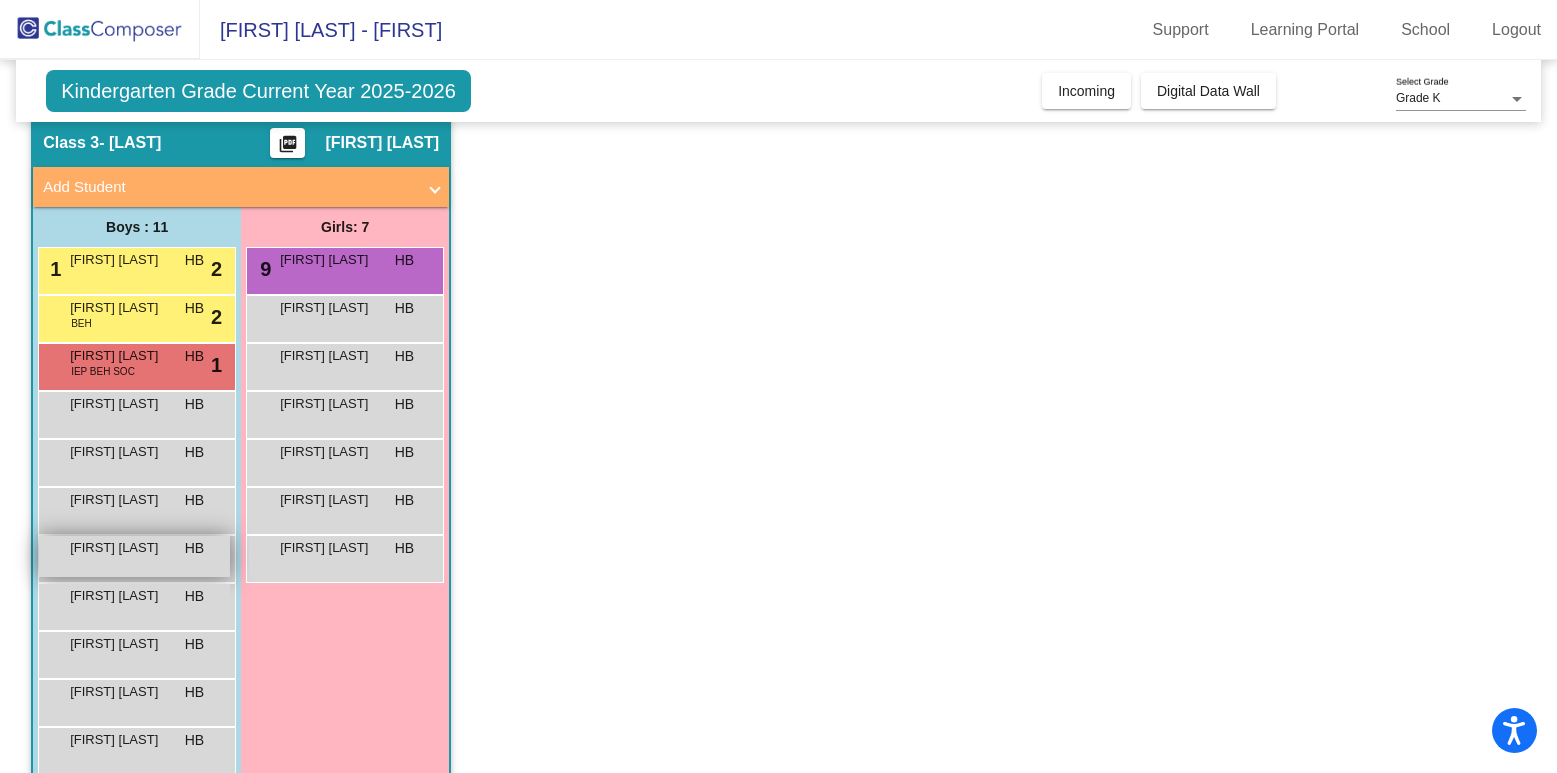 click on "Erik James Frost HB lock do_not_disturb_alt" at bounding box center [134, 556] 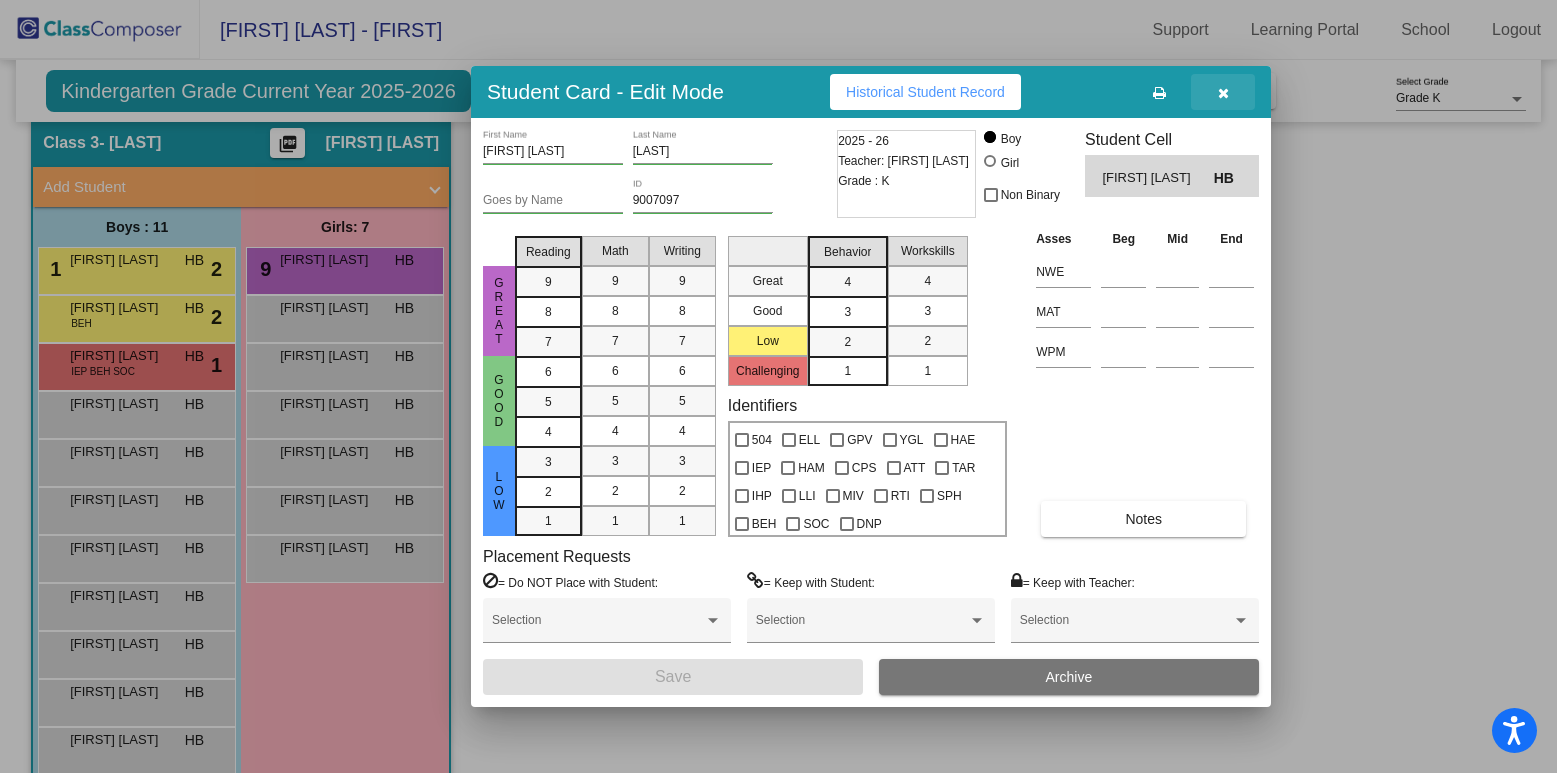 click at bounding box center (1223, 92) 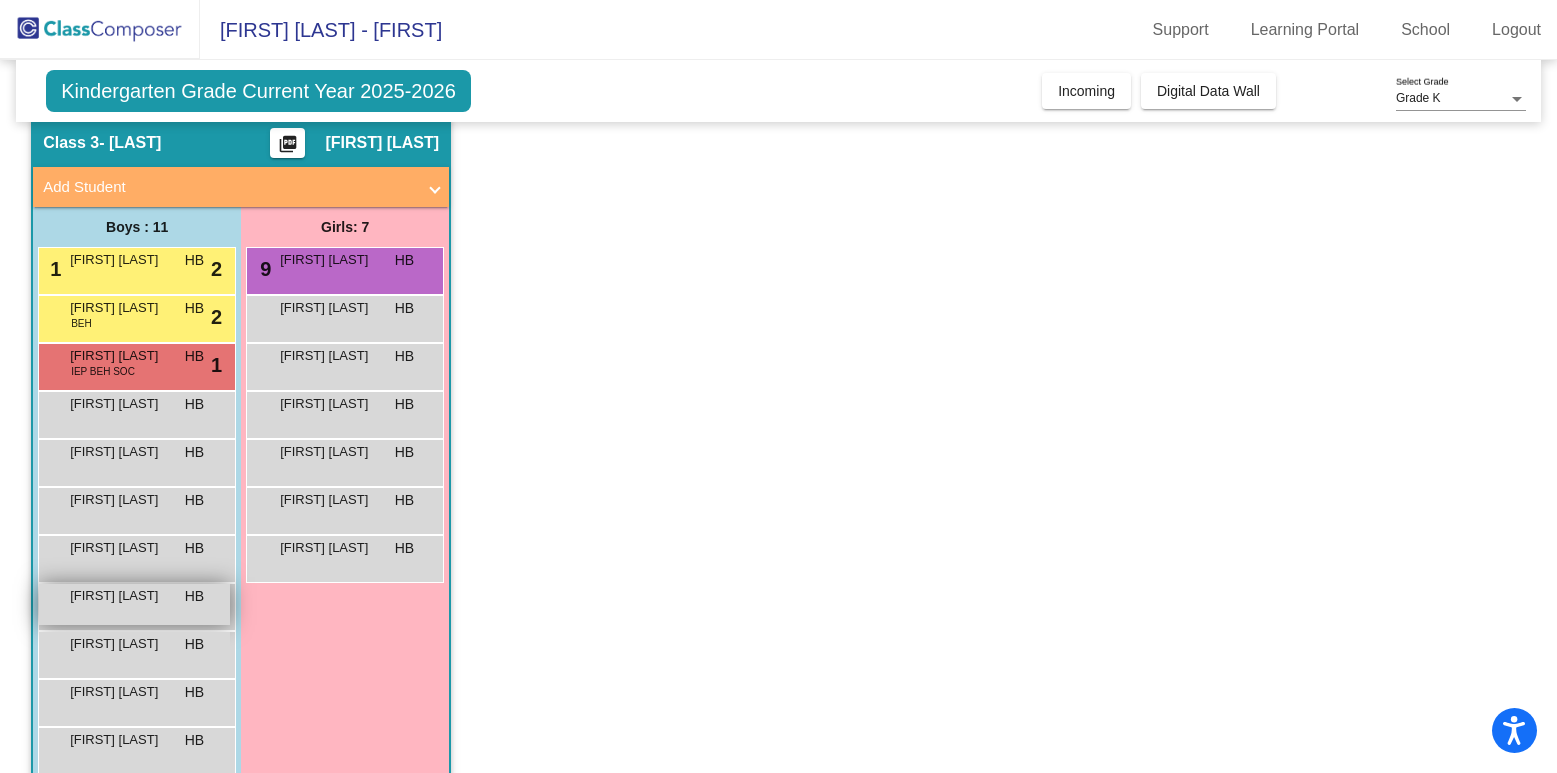 click on "Ethan Daniel Green HB lock do_not_disturb_alt" at bounding box center [134, 604] 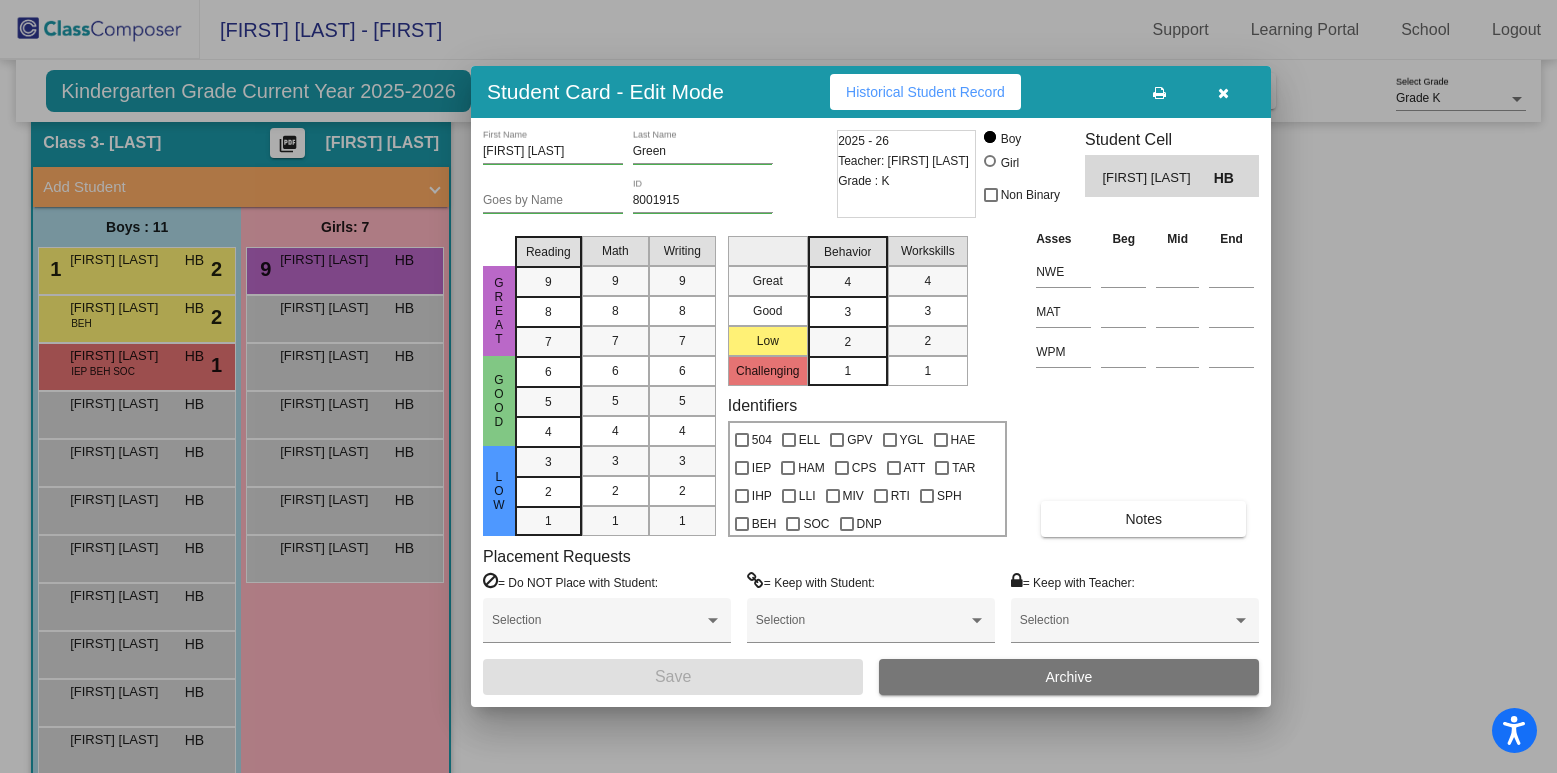 click at bounding box center (1223, 93) 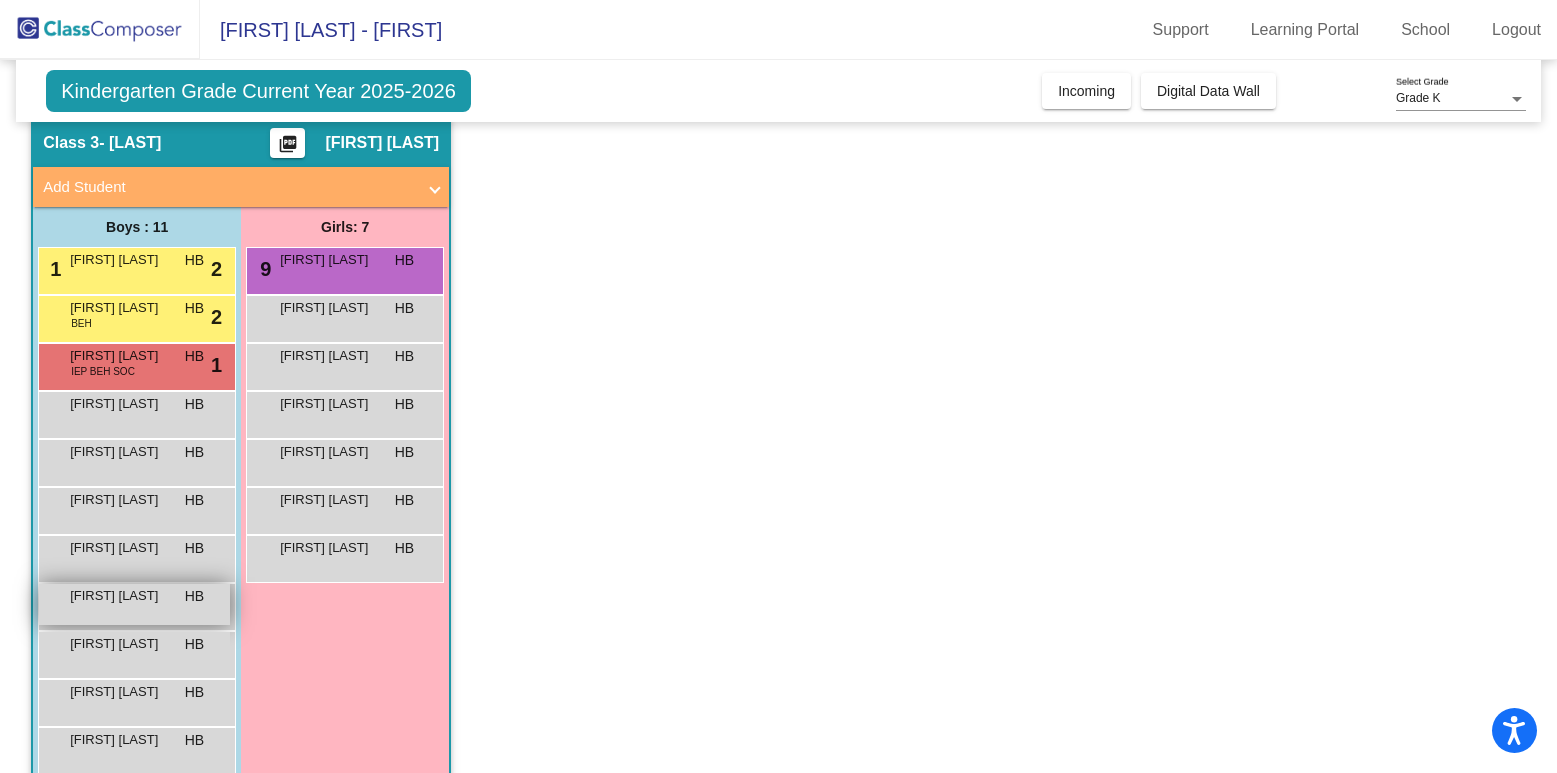 scroll, scrollTop: 107, scrollLeft: 0, axis: vertical 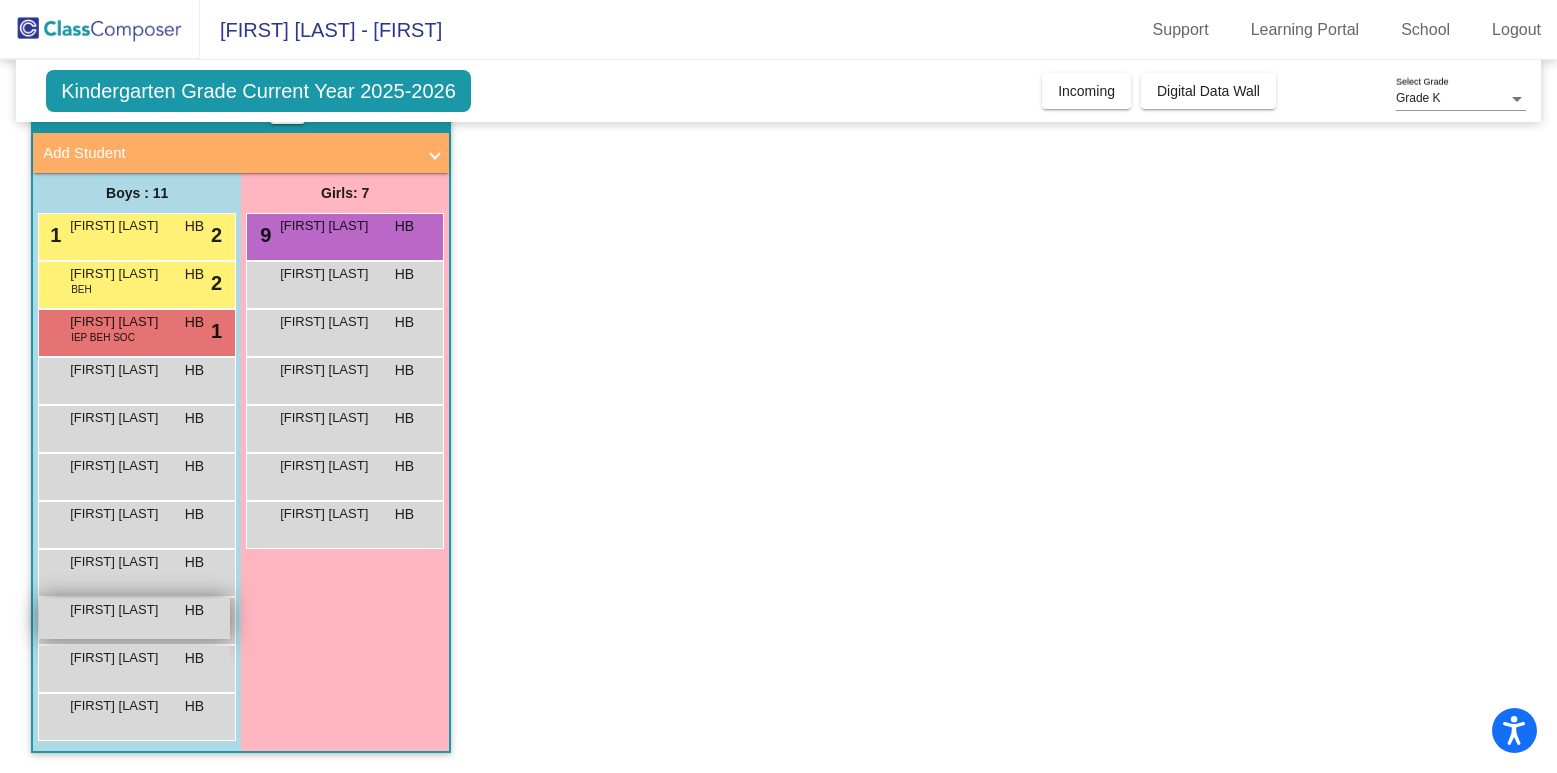click on "Faris Abu Matar HB lock do_not_disturb_alt" at bounding box center (134, 618) 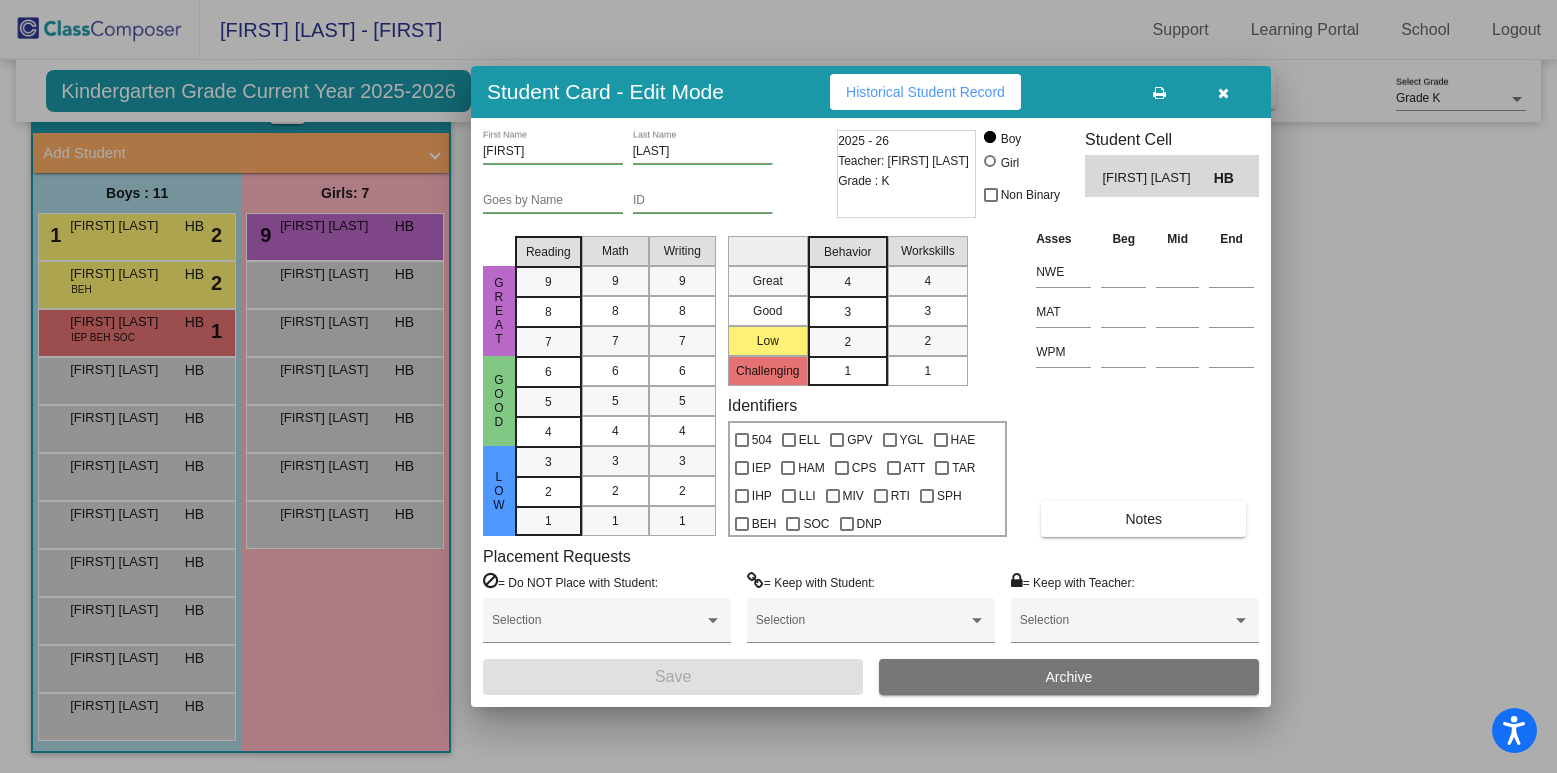 click at bounding box center (1223, 93) 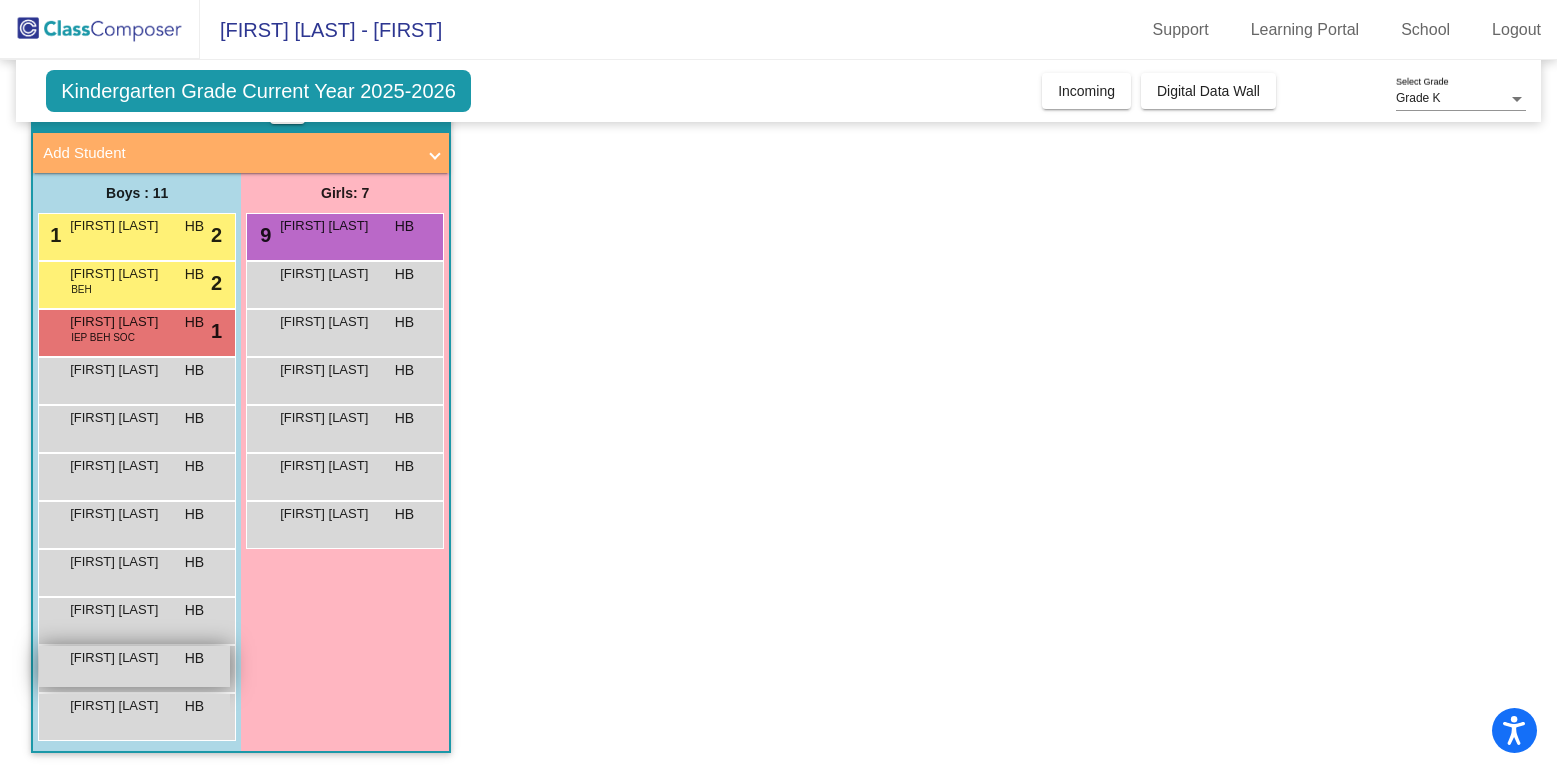 click on "Graham William Kelsay HB lock do_not_disturb_alt" at bounding box center (134, 666) 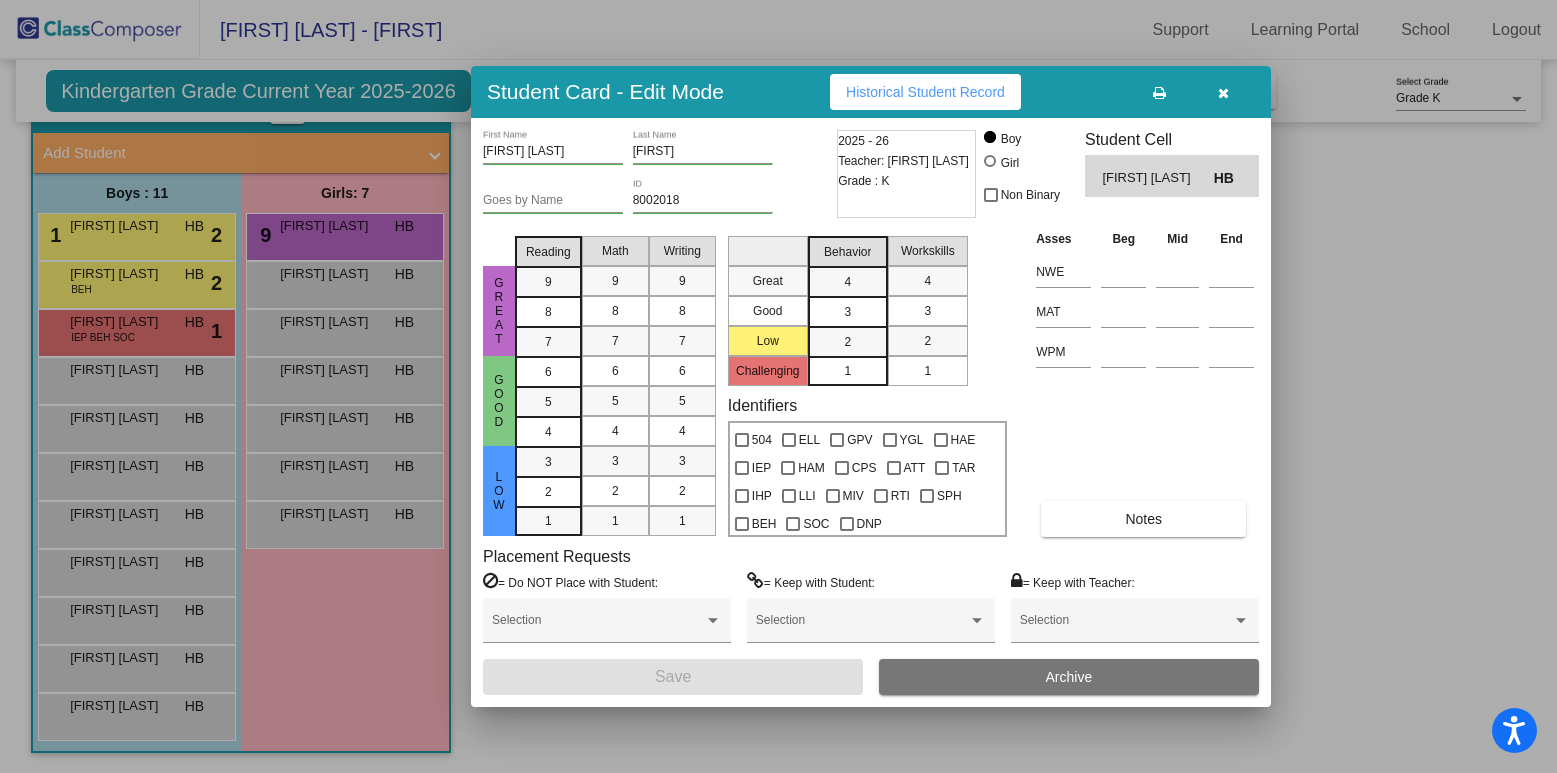 click at bounding box center [1223, 93] 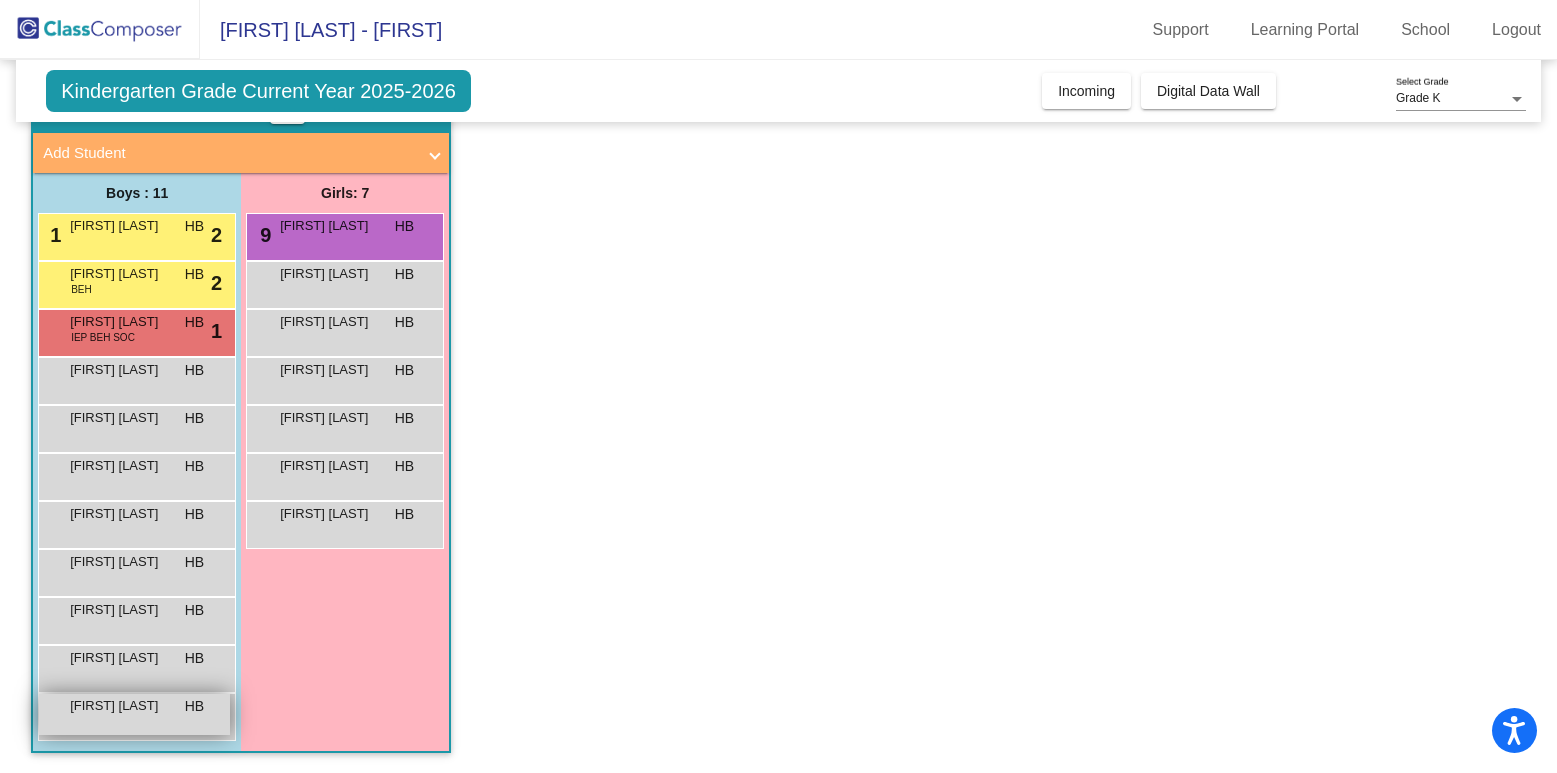 click on "Liam Leite HB lock do_not_disturb_alt" at bounding box center (134, 714) 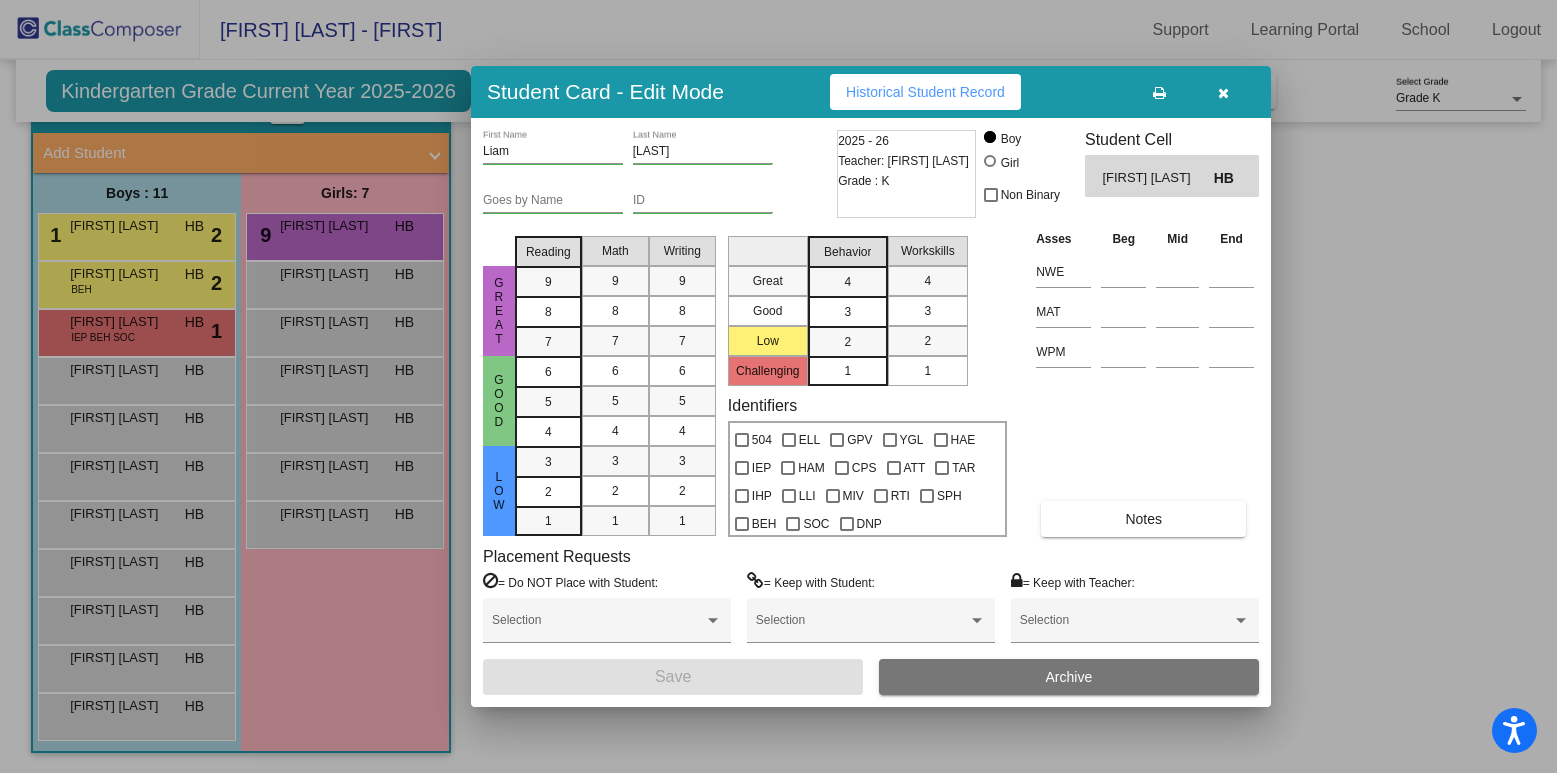 click at bounding box center (1223, 93) 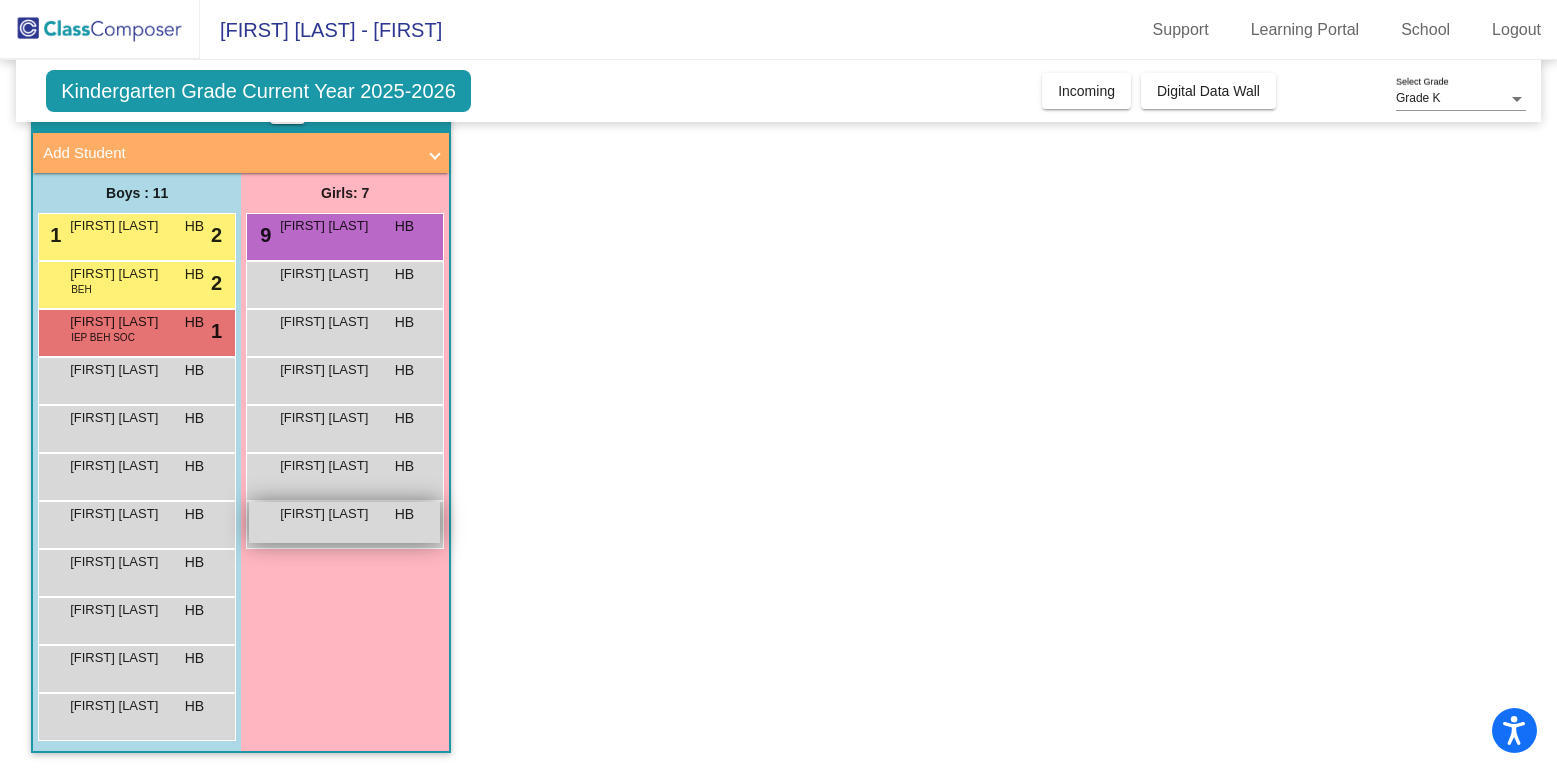 click on "Meadow Cameron HB lock do_not_disturb_alt" at bounding box center [344, 522] 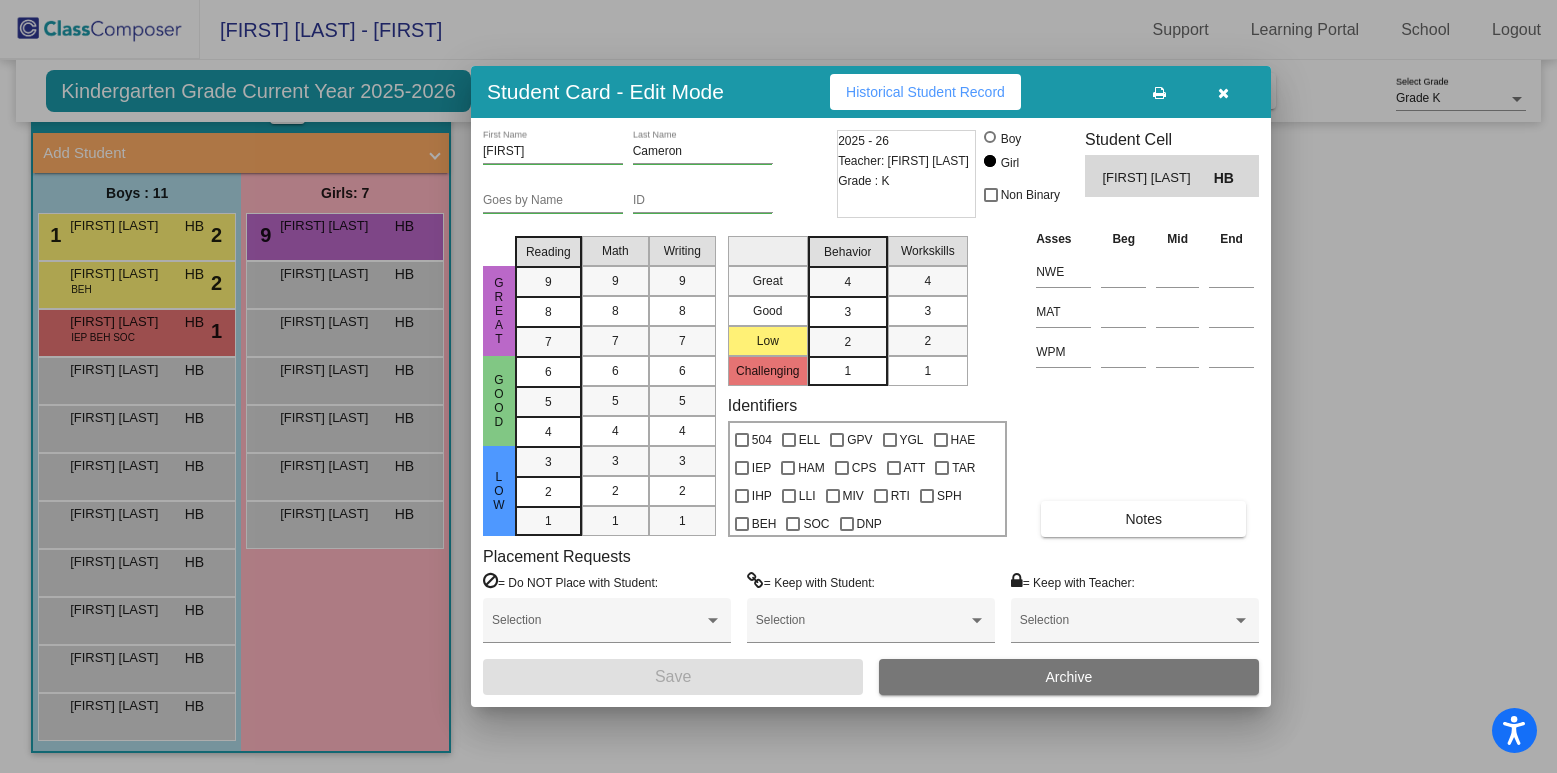 click at bounding box center (1223, 92) 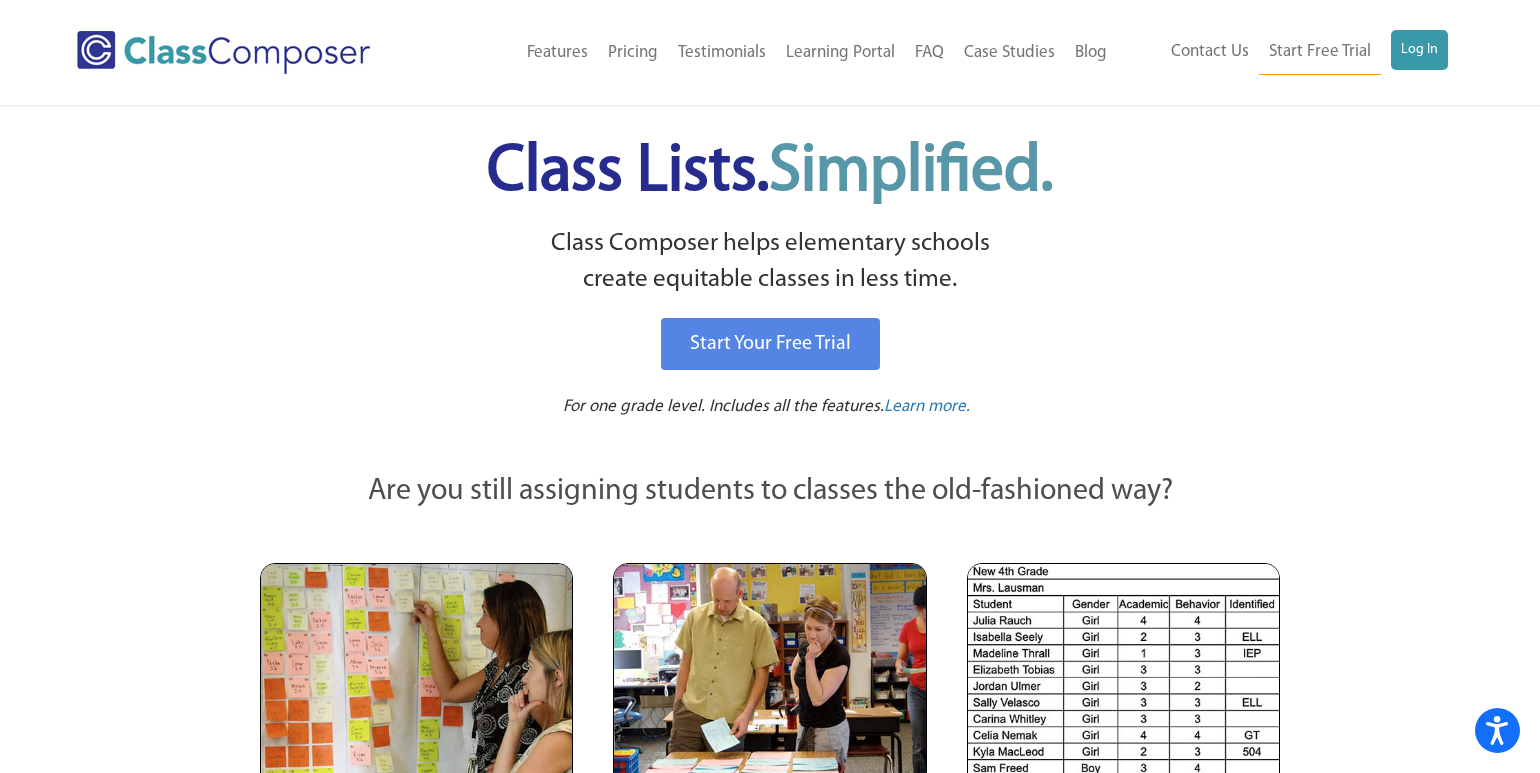 scroll, scrollTop: 0, scrollLeft: 0, axis: both 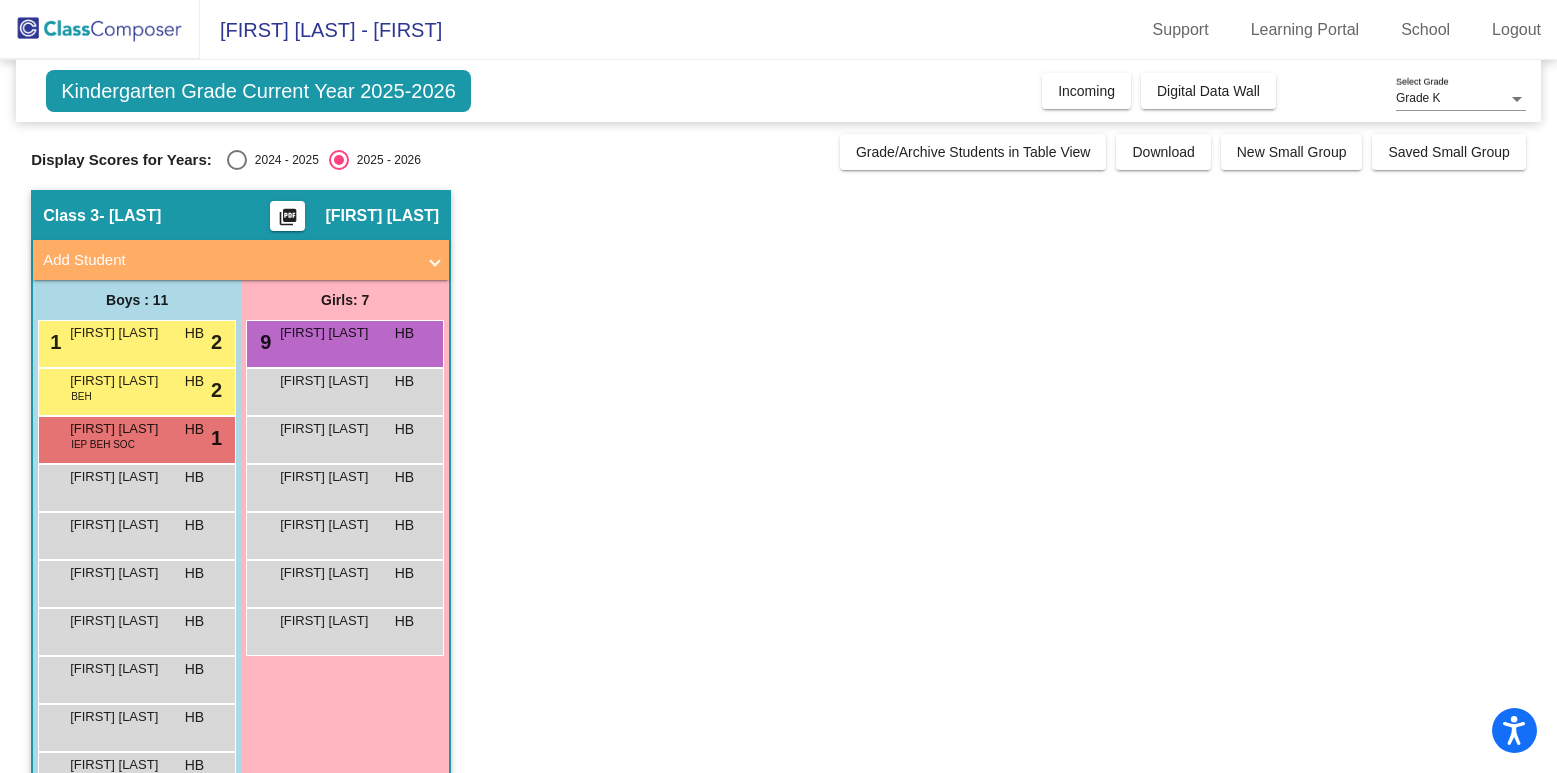click at bounding box center (237, 160) 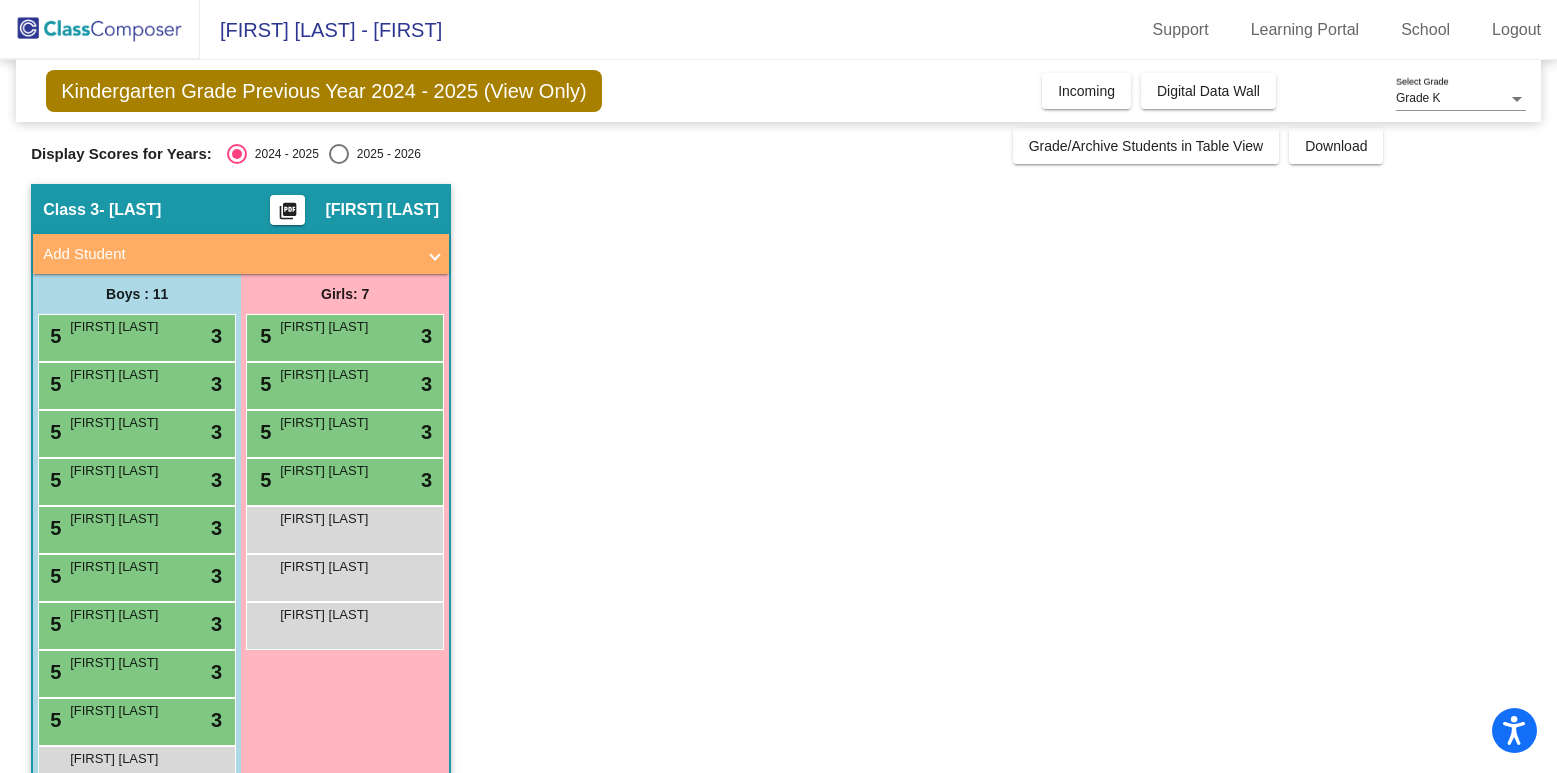 scroll, scrollTop: 0, scrollLeft: 0, axis: both 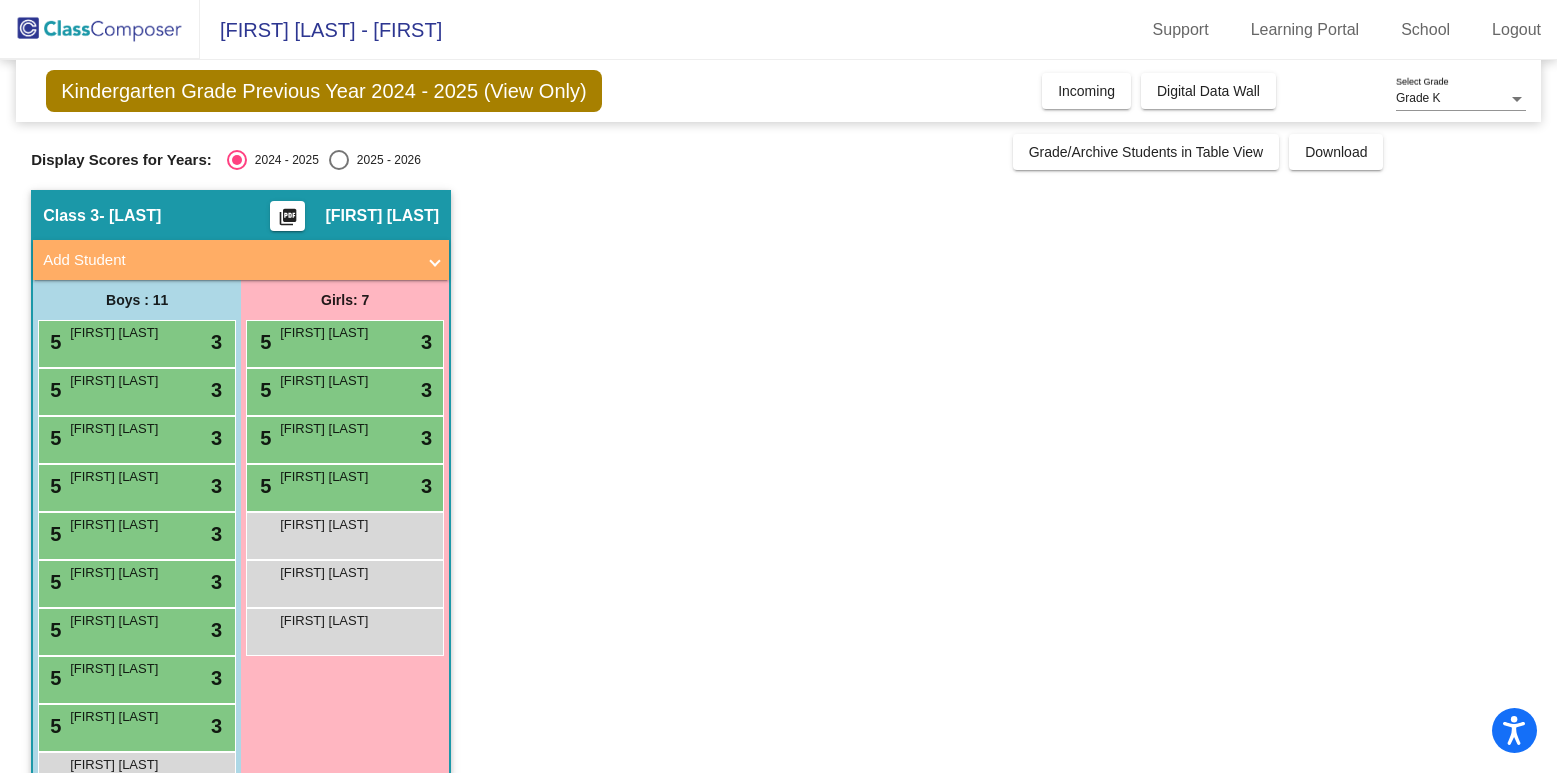 click at bounding box center (339, 160) 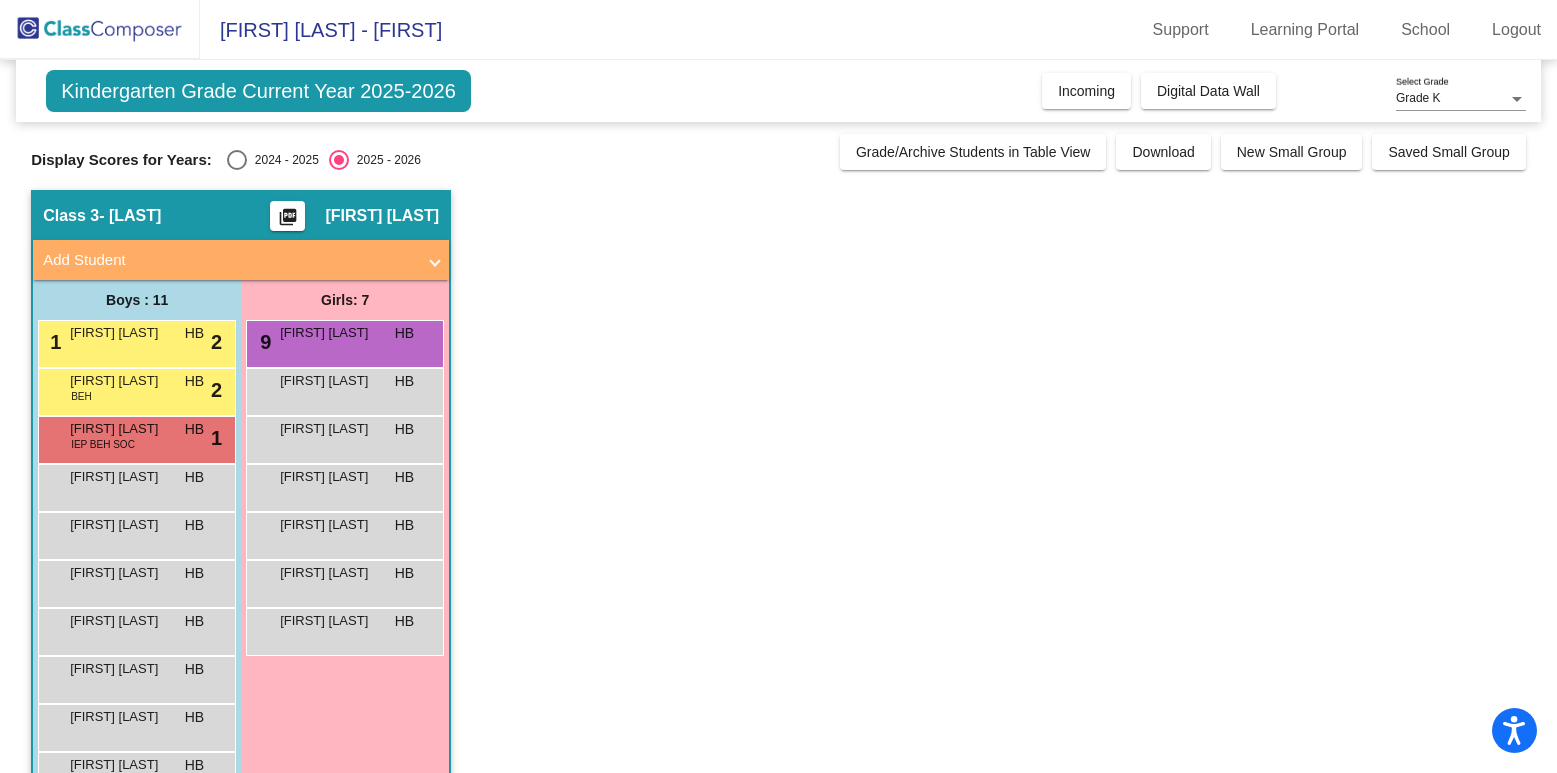 click at bounding box center [237, 160] 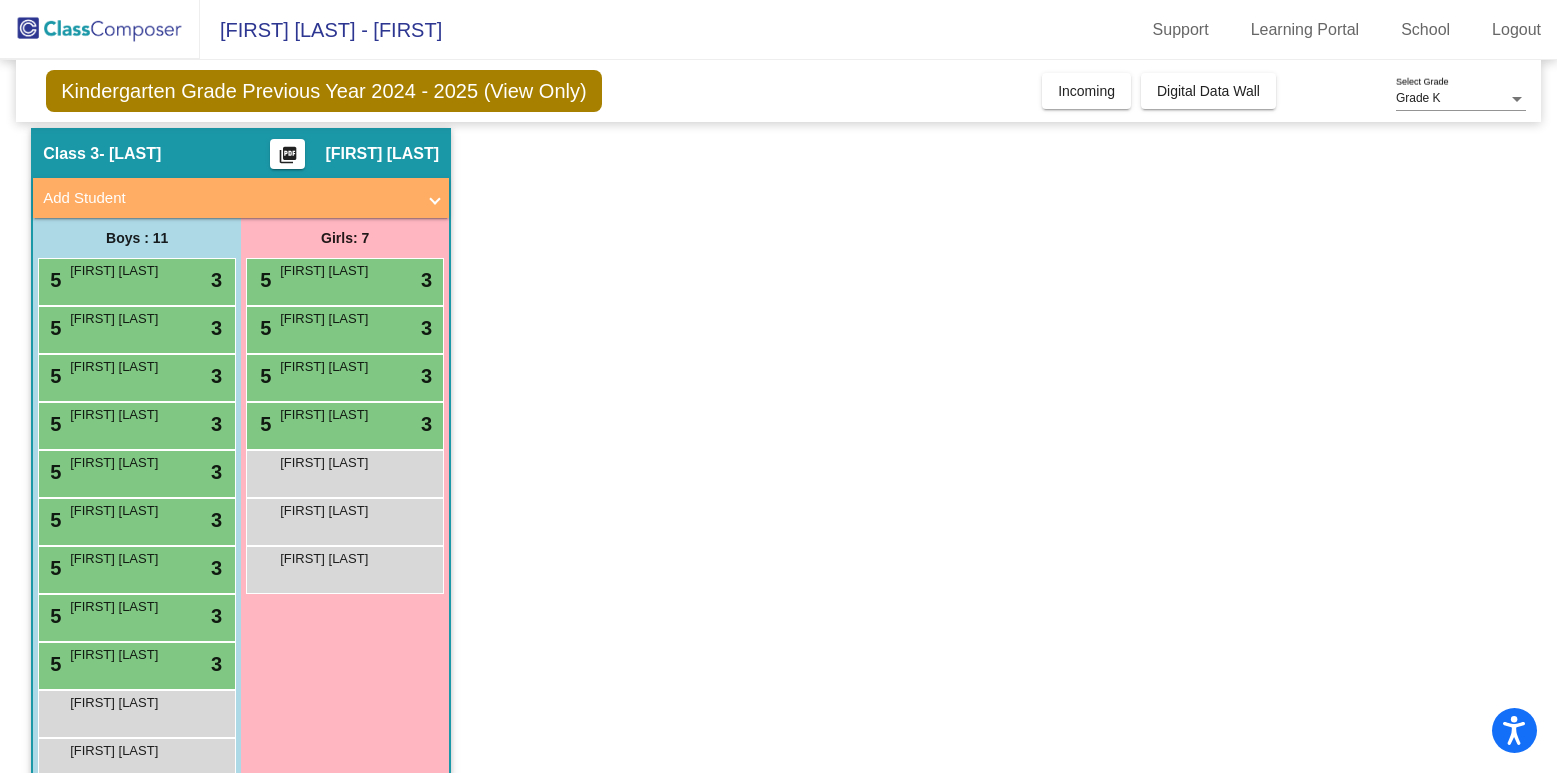 scroll, scrollTop: 0, scrollLeft: 0, axis: both 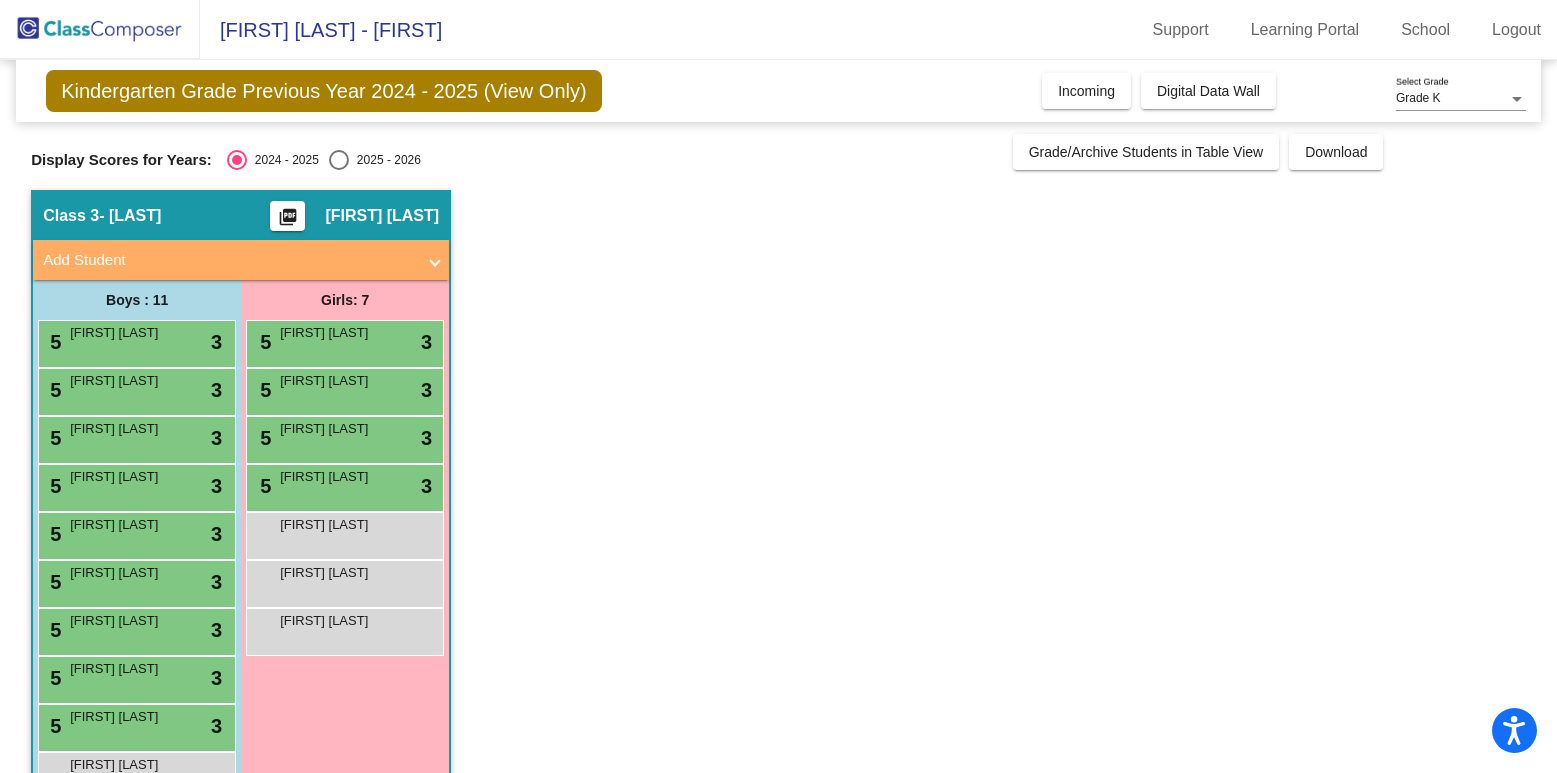 click at bounding box center [339, 160] 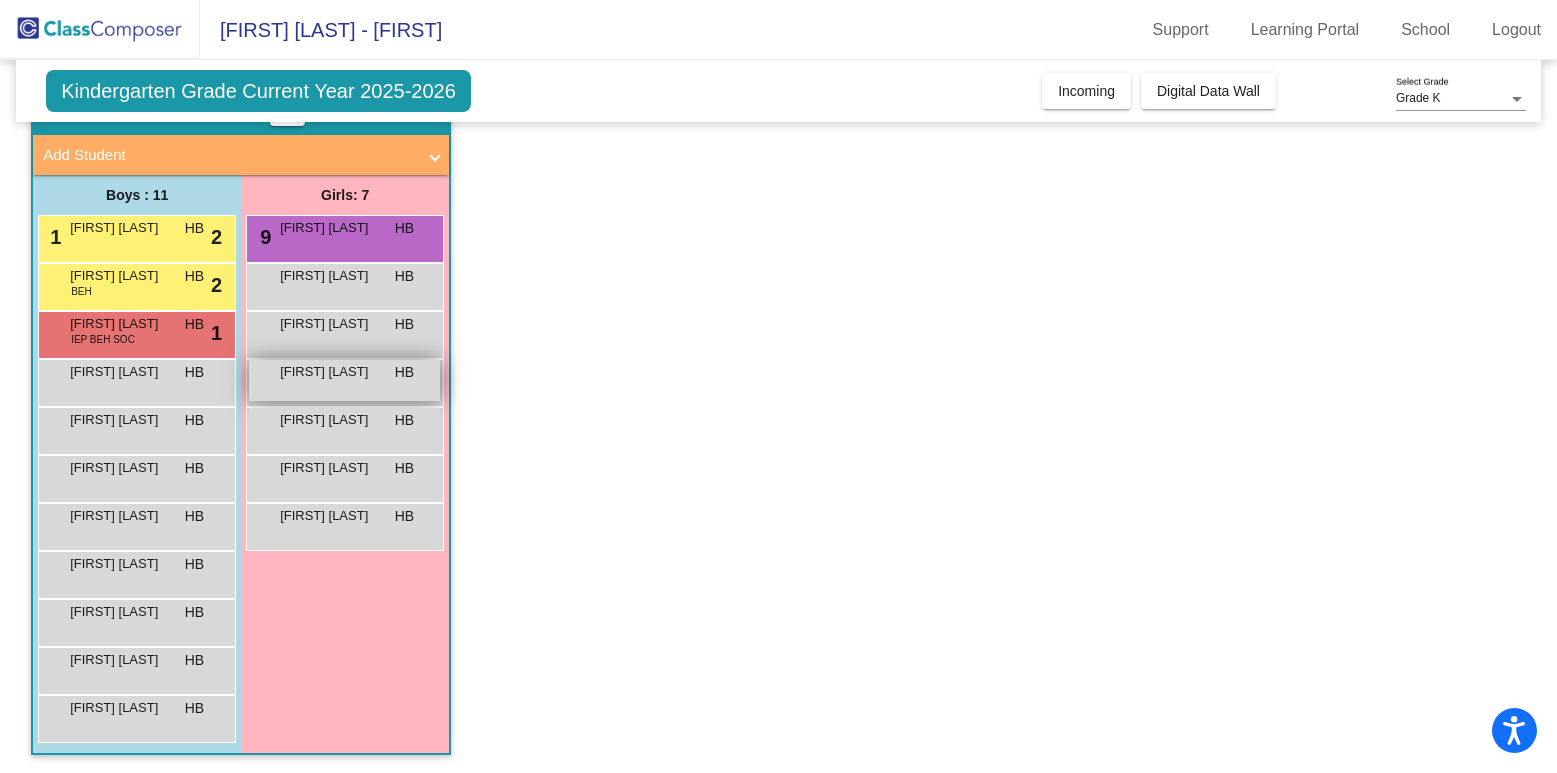 scroll, scrollTop: 0, scrollLeft: 0, axis: both 